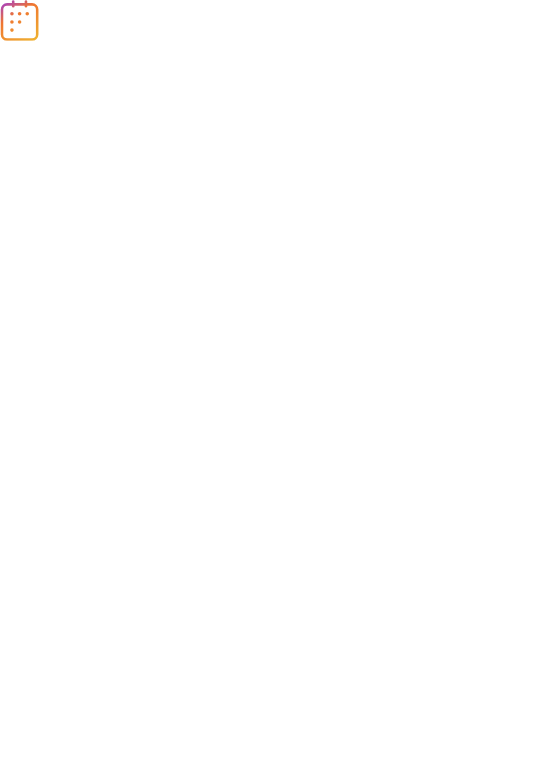 scroll, scrollTop: 0, scrollLeft: 0, axis: both 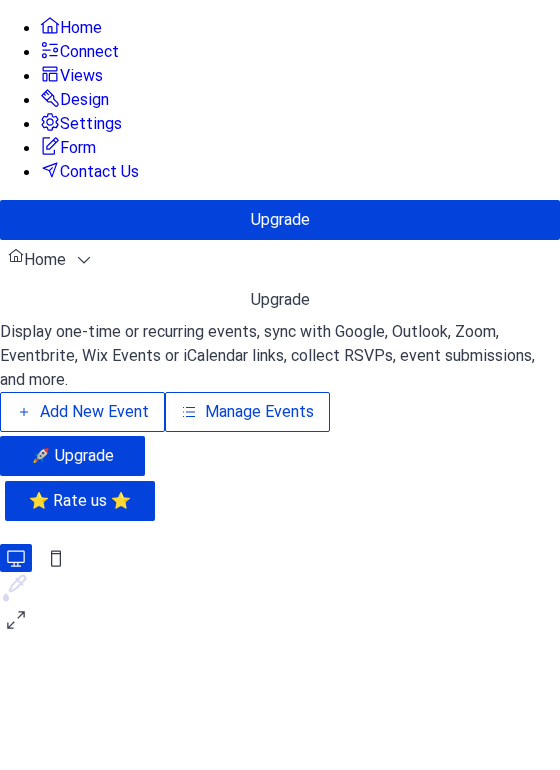 click on "Add New Event" at bounding box center [94, 412] 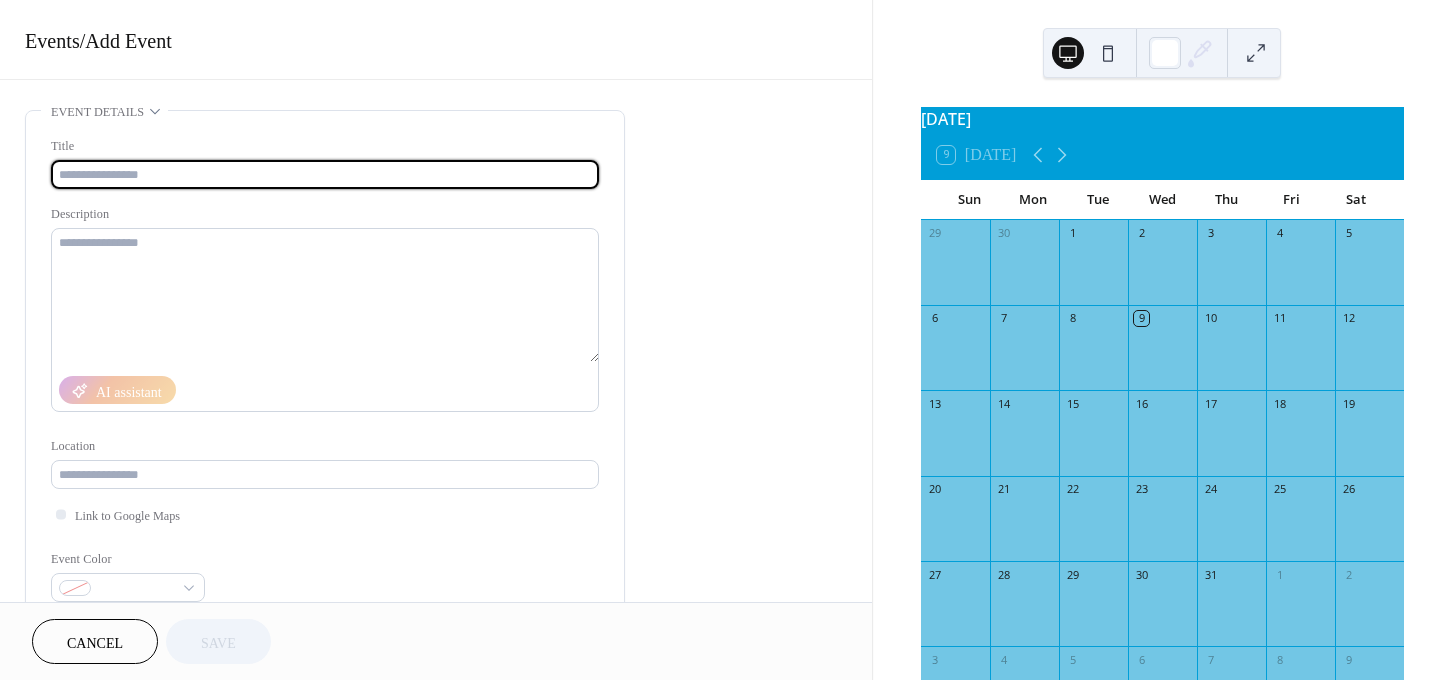 click at bounding box center [325, 174] 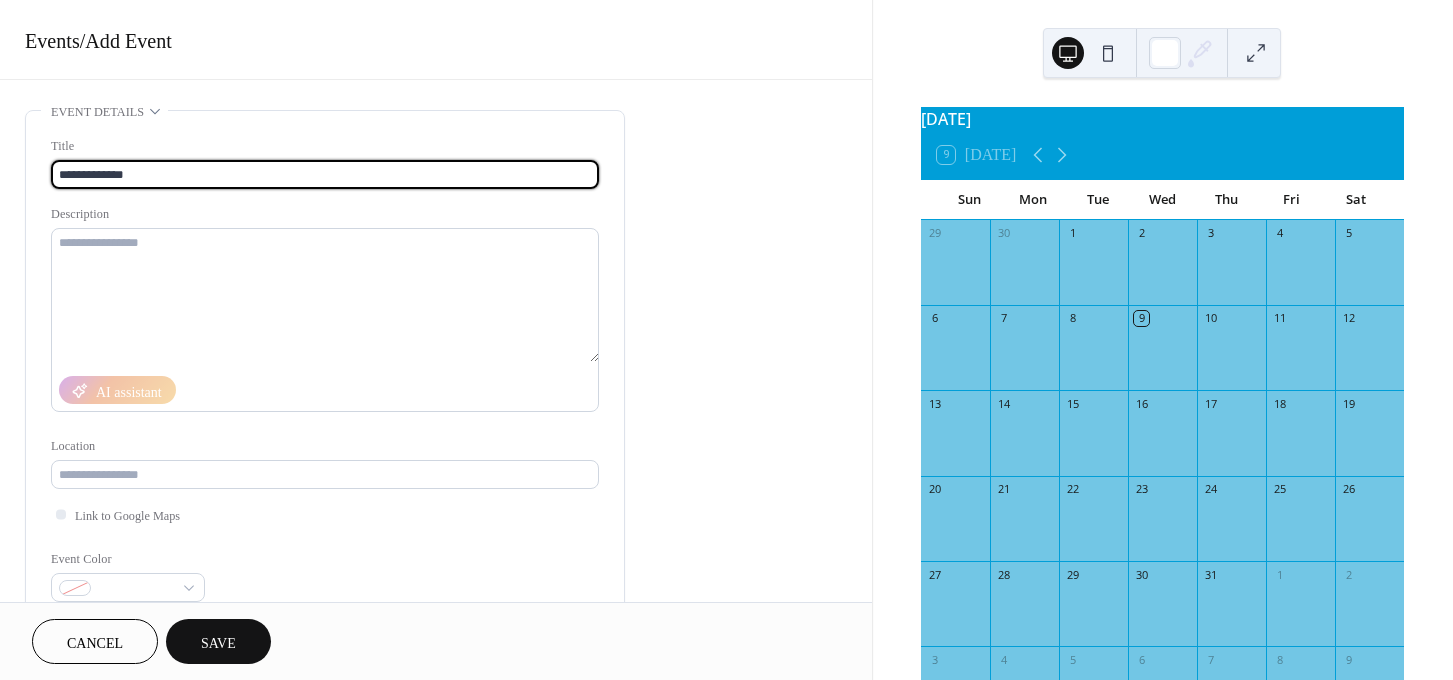 type on "**********" 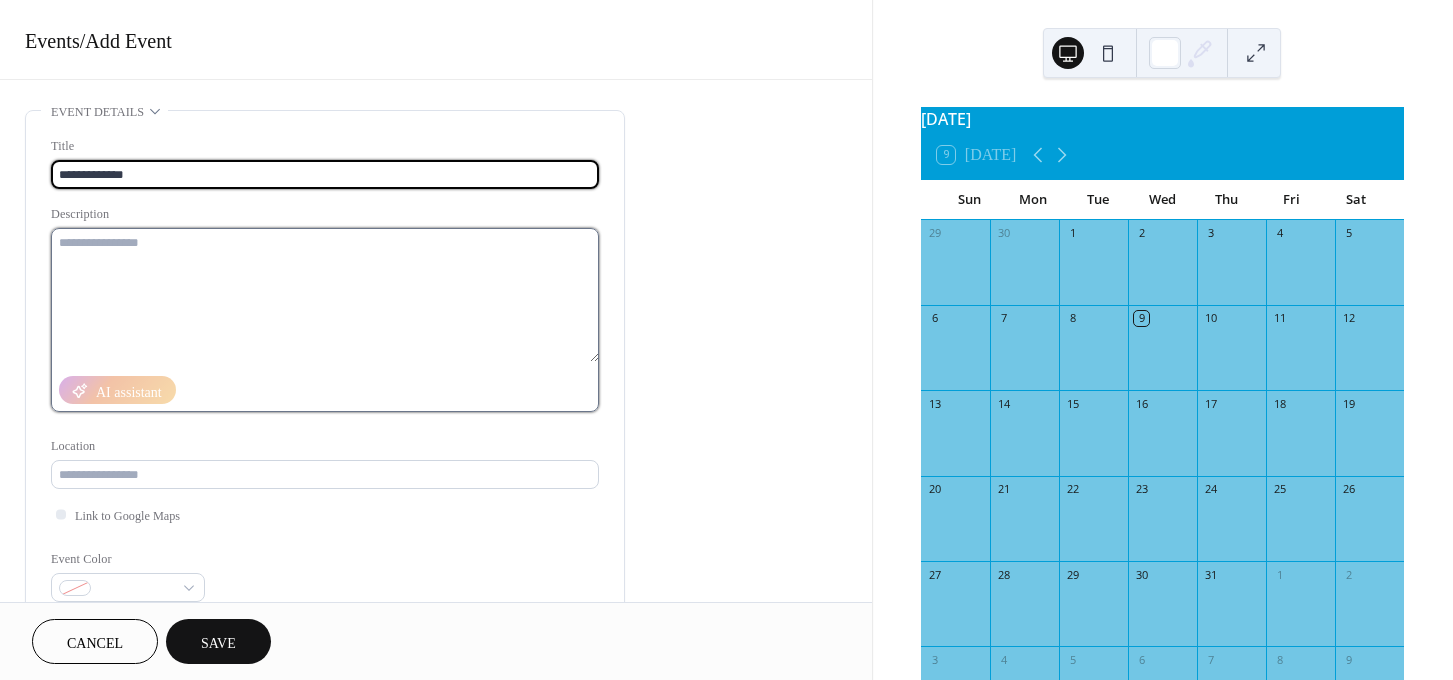 click at bounding box center [325, 295] 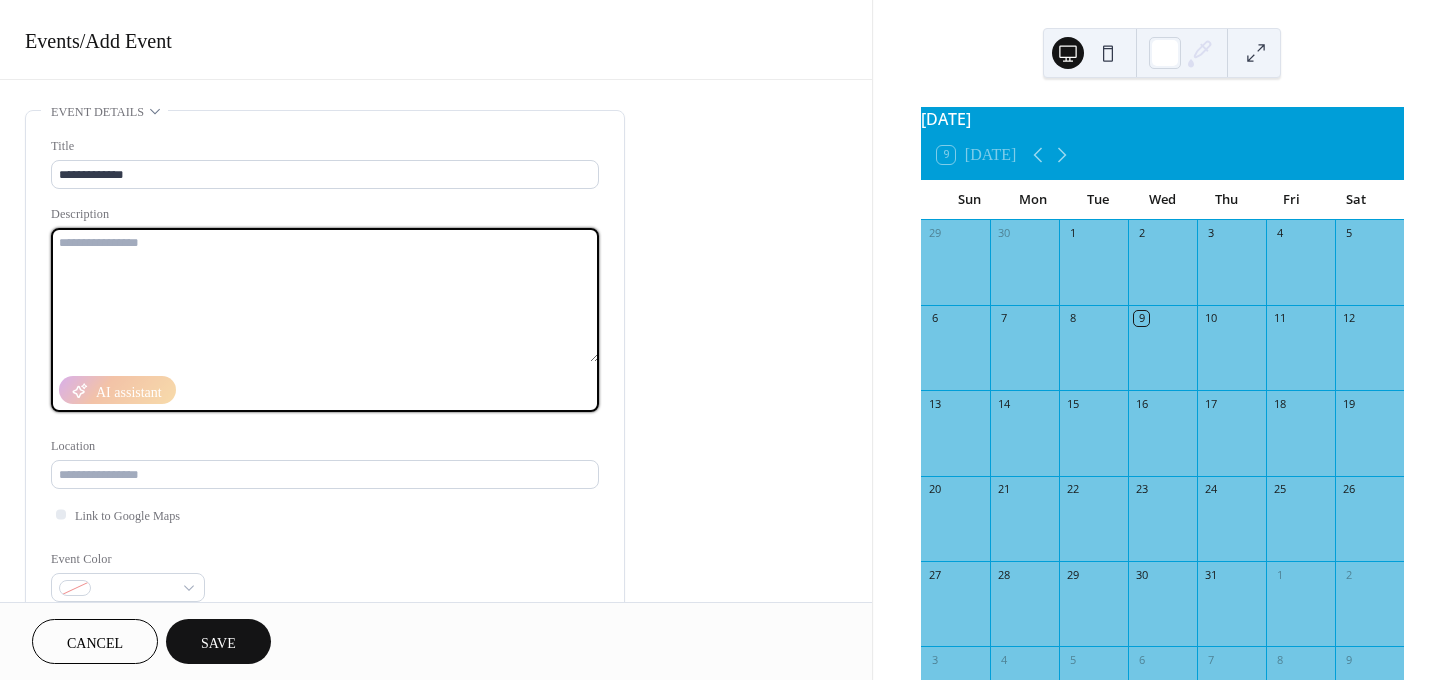 paste on "**********" 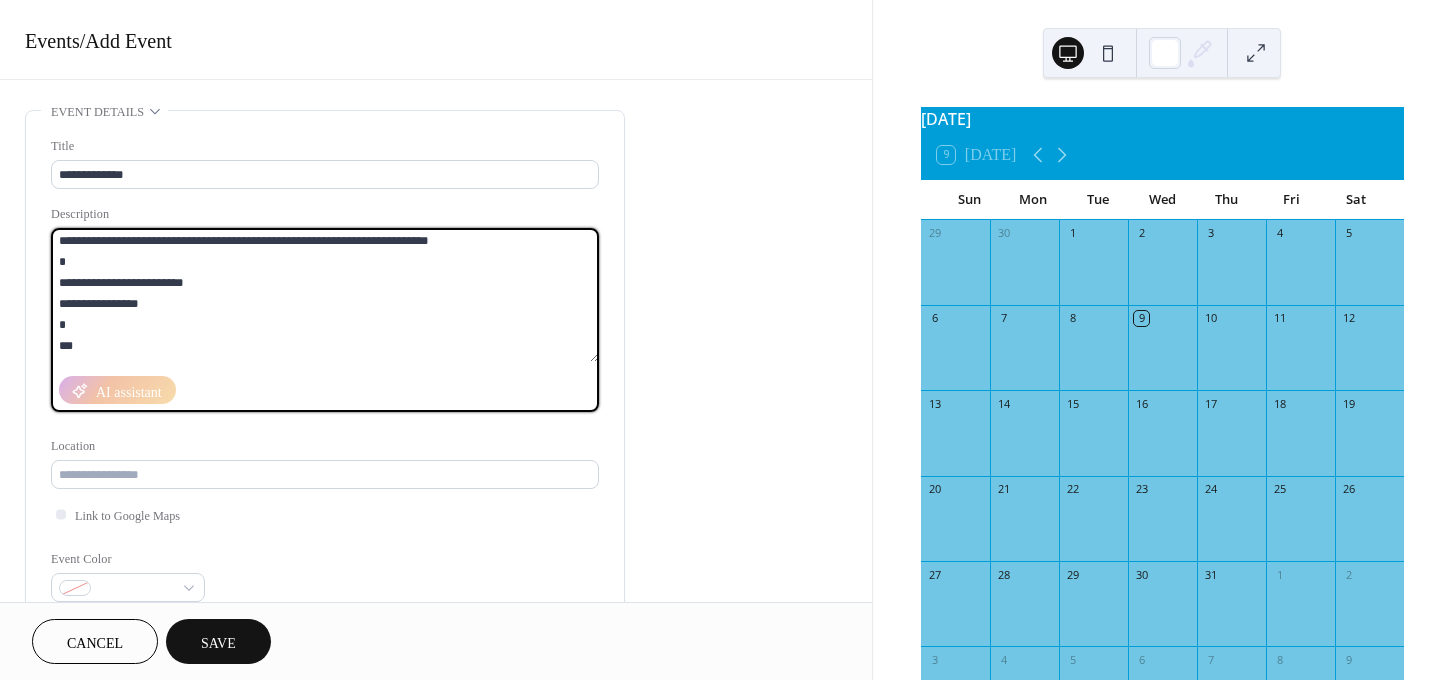scroll, scrollTop: 22, scrollLeft: 0, axis: vertical 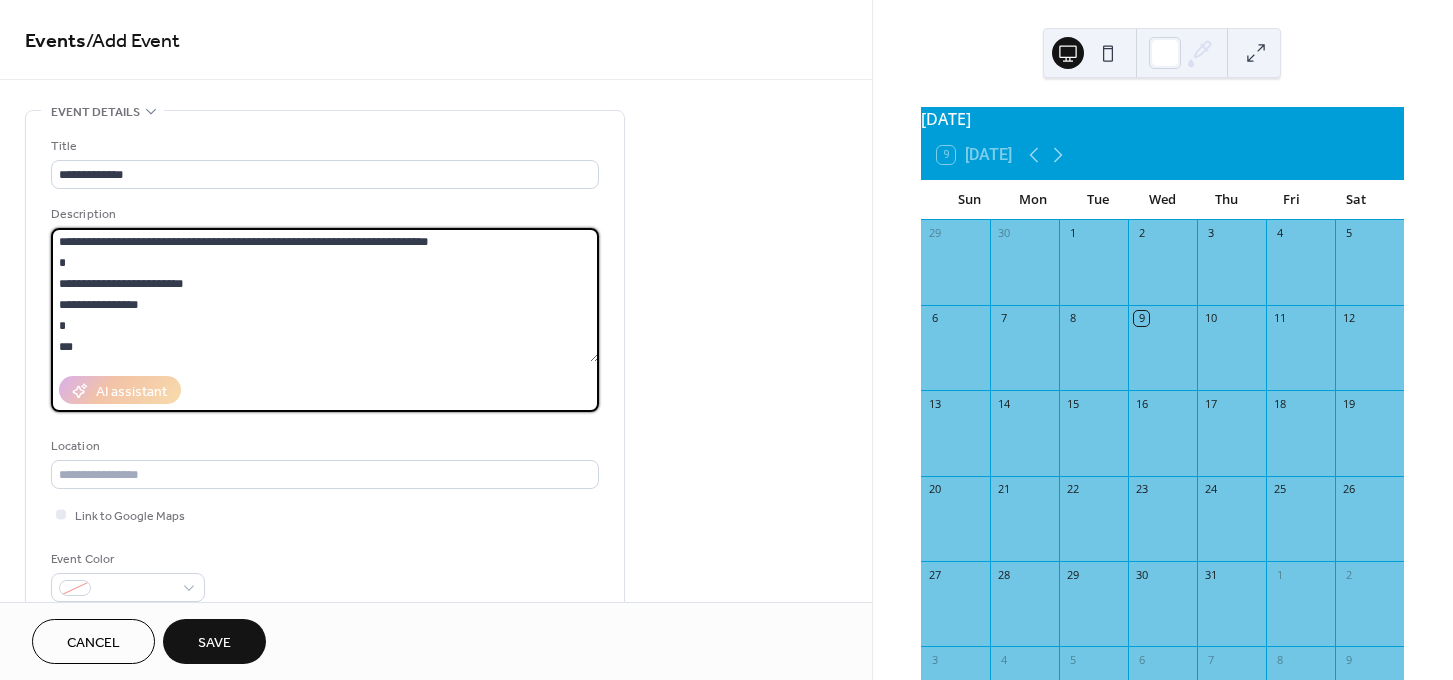 click on "**********" at bounding box center [325, 295] 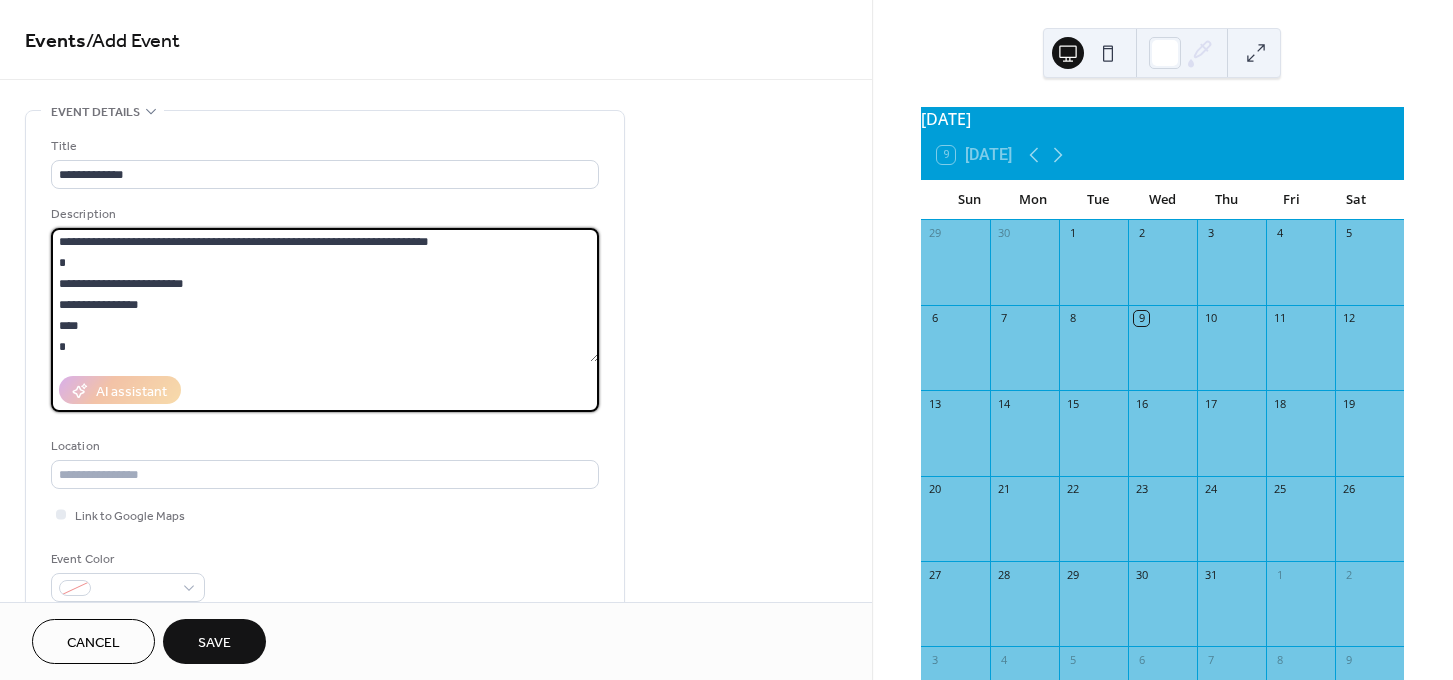 click on "**********" at bounding box center (325, 295) 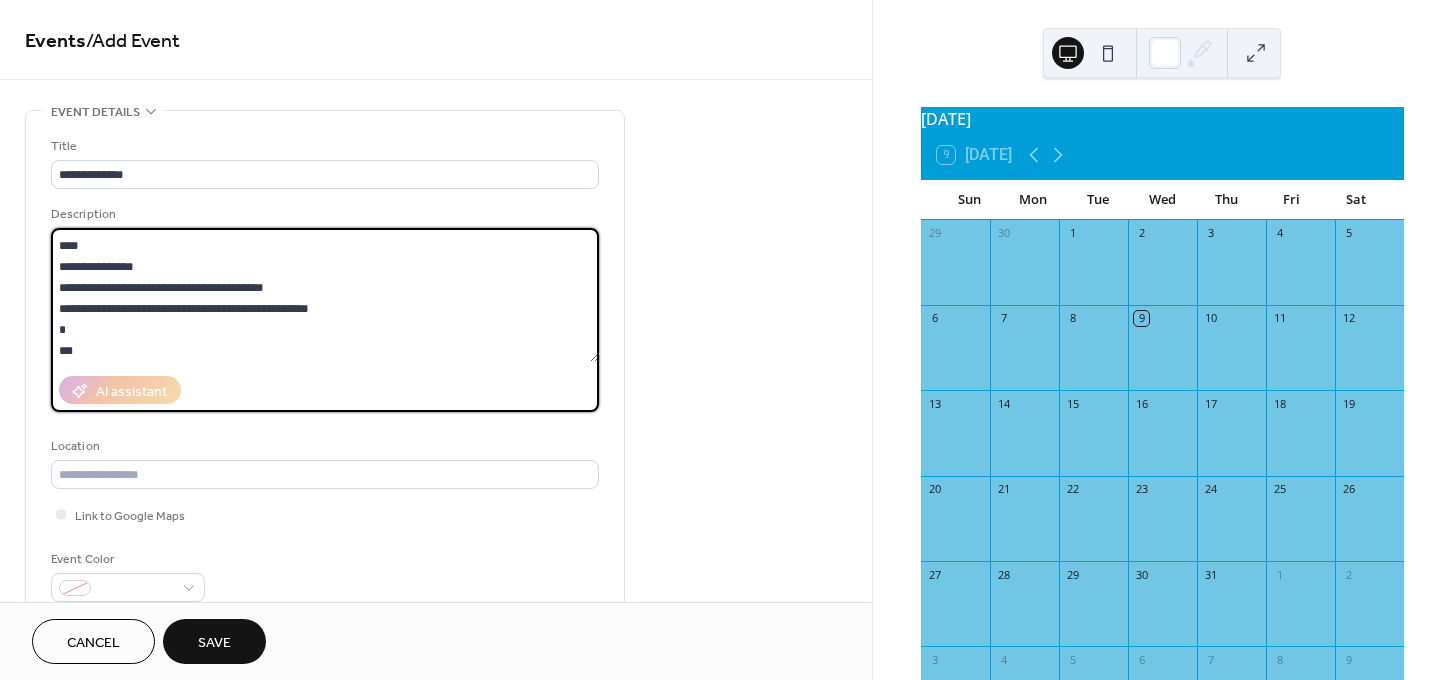 scroll, scrollTop: 0, scrollLeft: 0, axis: both 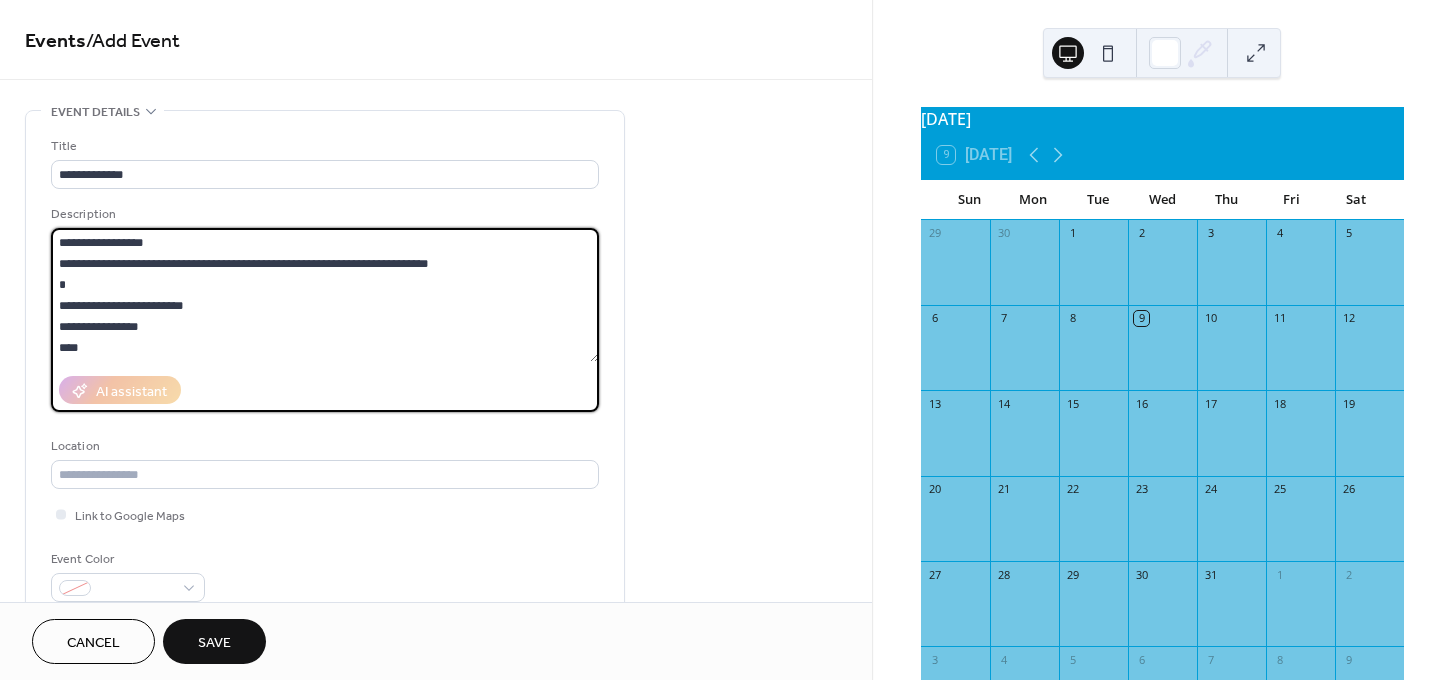 click on "**********" at bounding box center (325, 295) 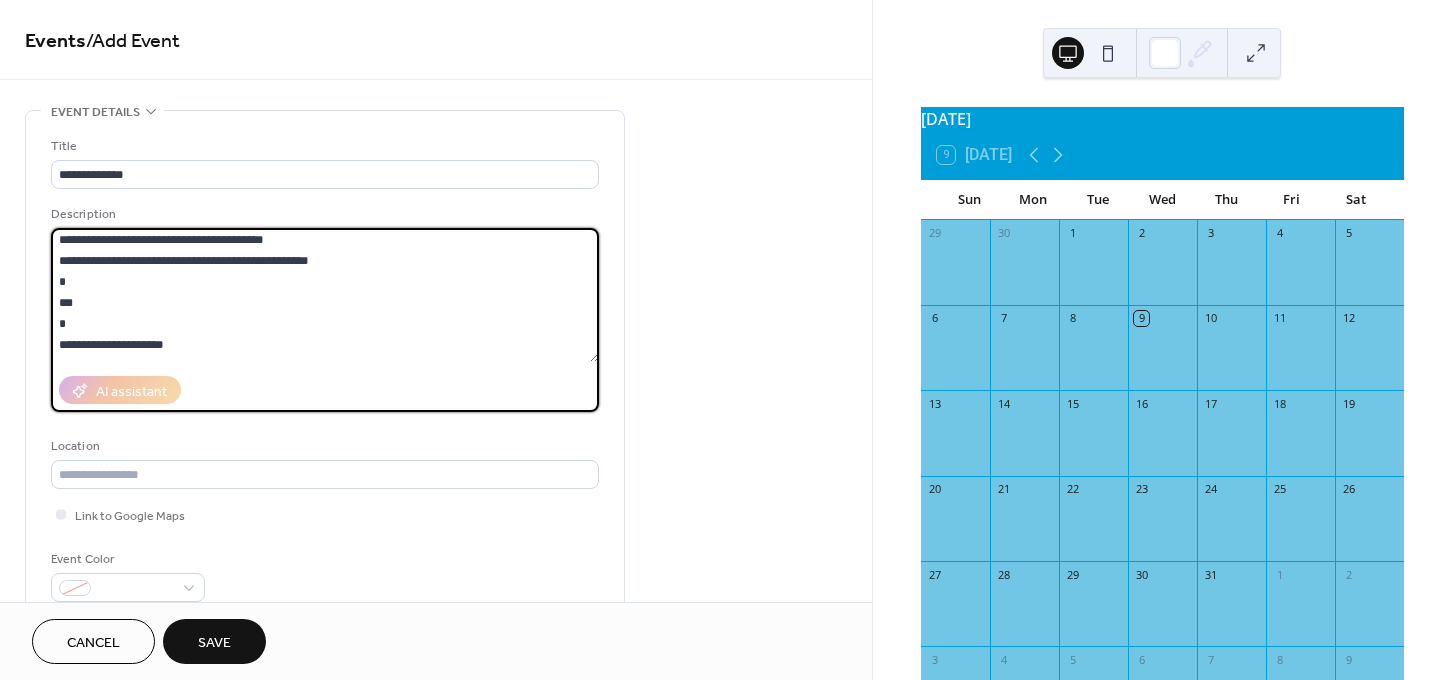 scroll, scrollTop: 177, scrollLeft: 0, axis: vertical 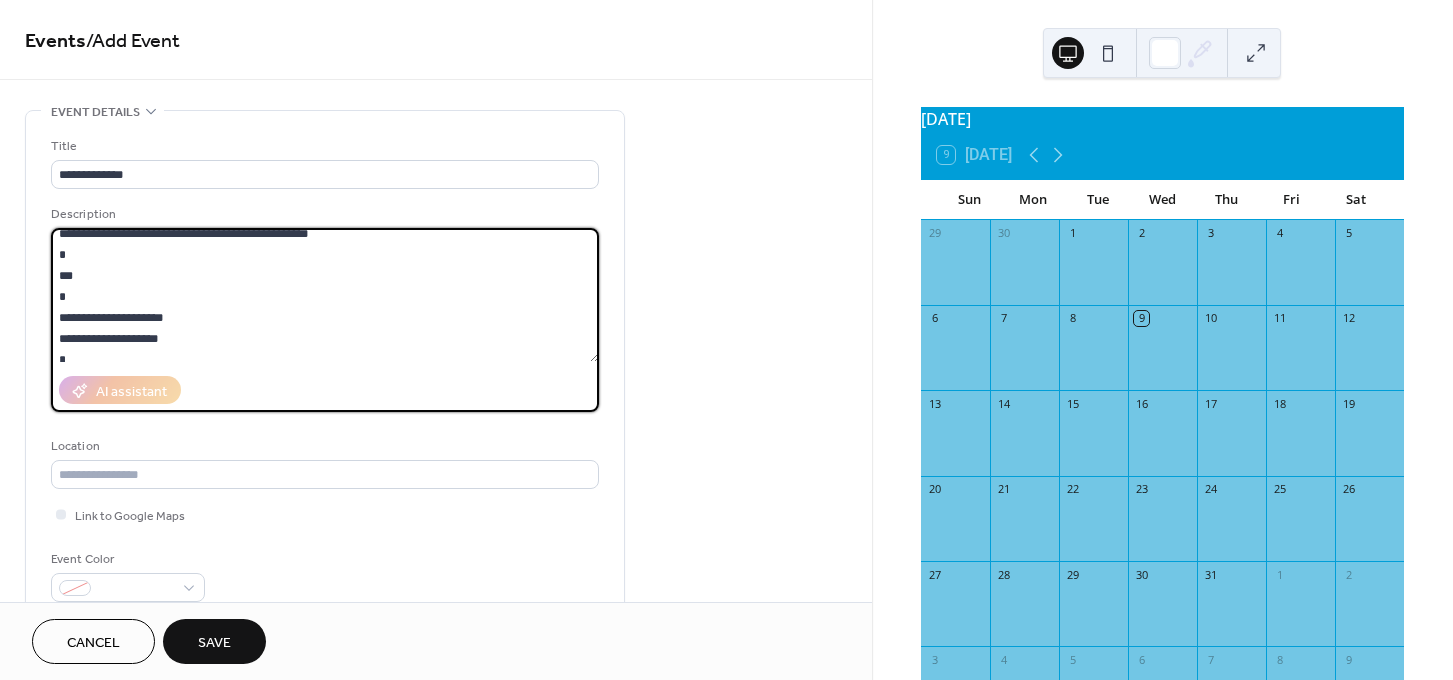 click on "**********" at bounding box center (325, 295) 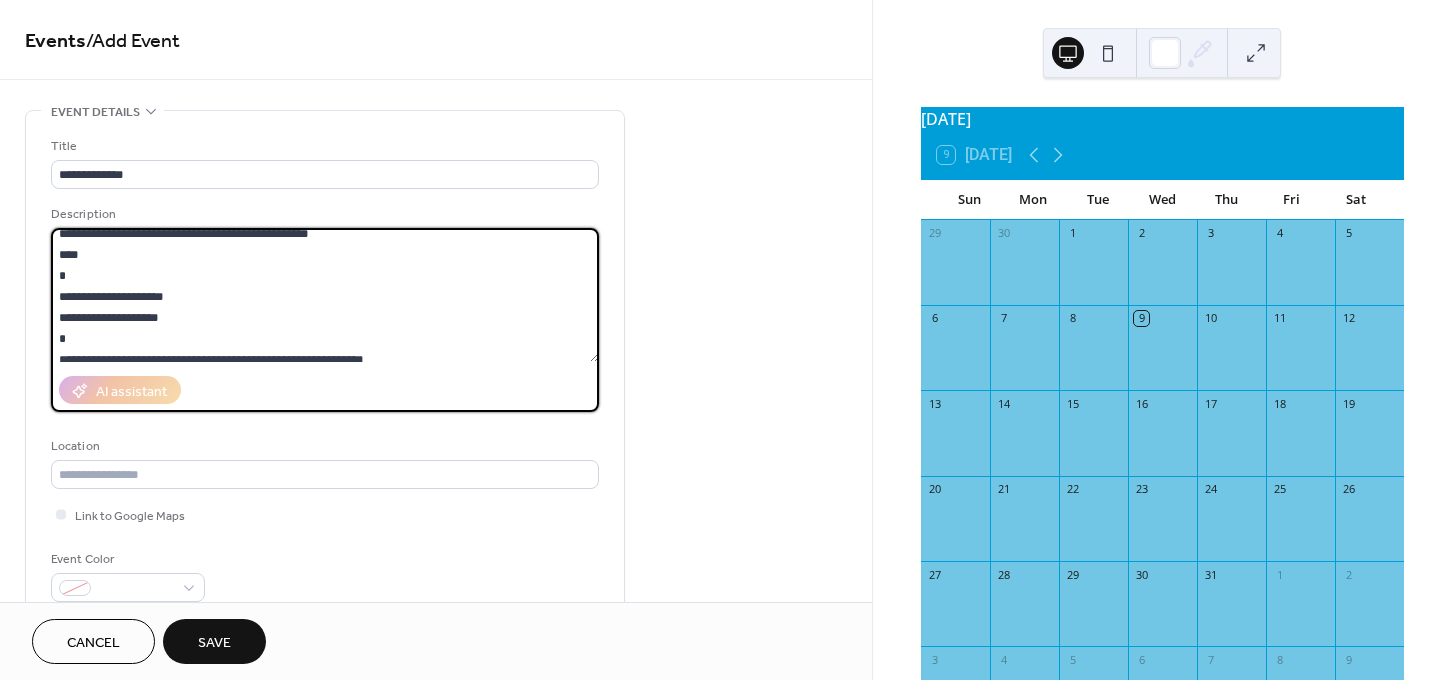 click on "**********" at bounding box center (325, 295) 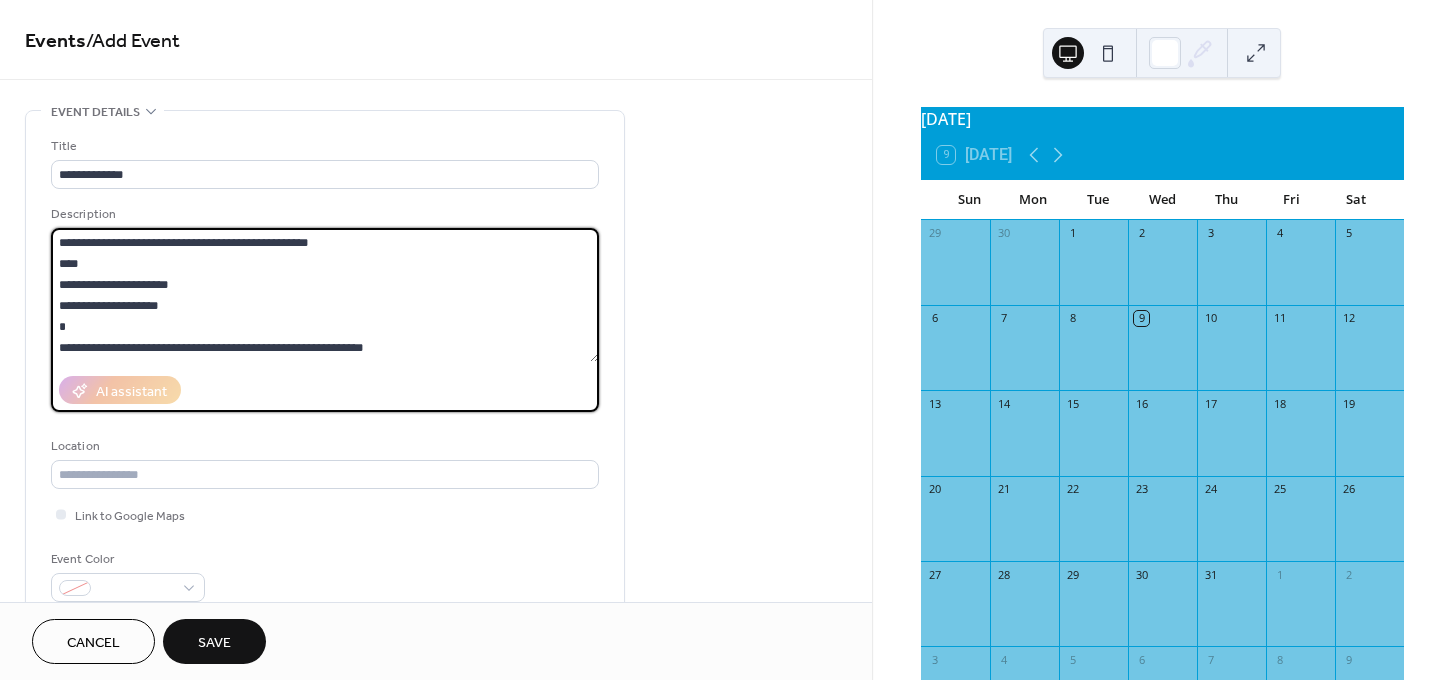 scroll, scrollTop: 189, scrollLeft: 0, axis: vertical 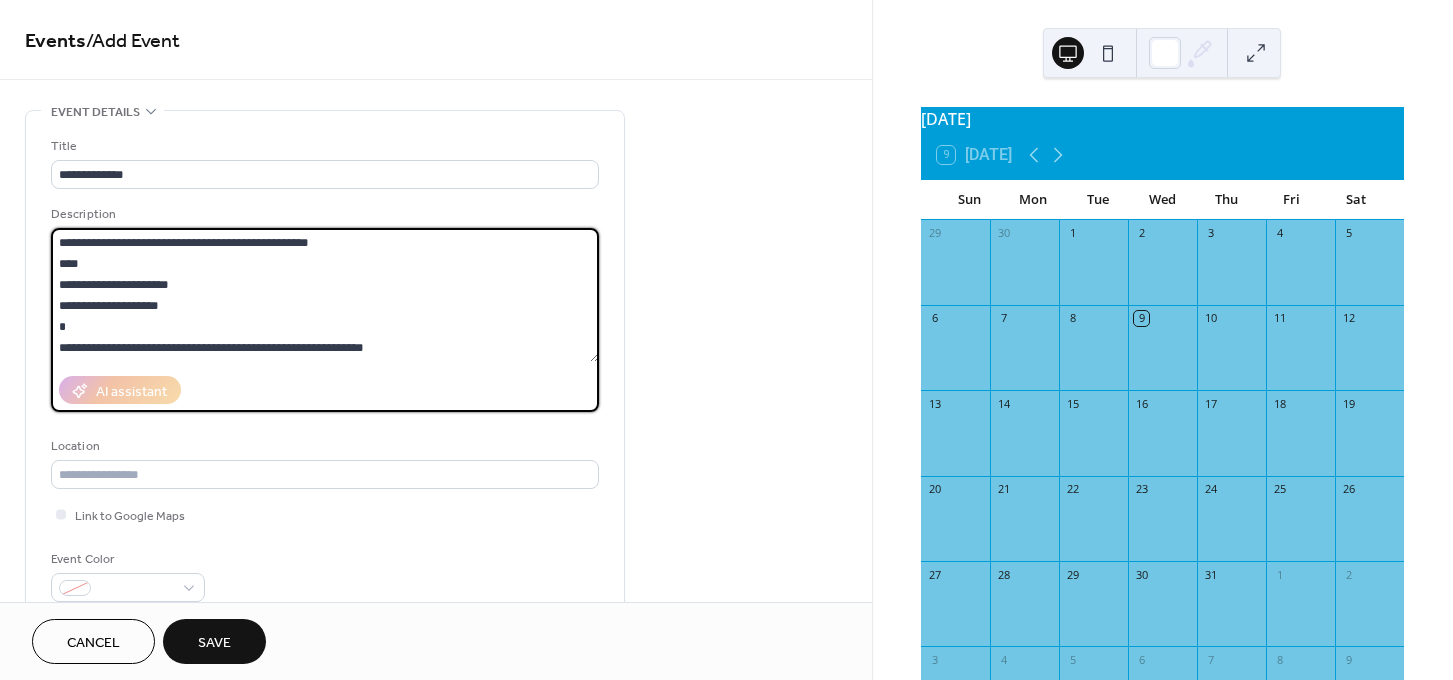 type on "**********" 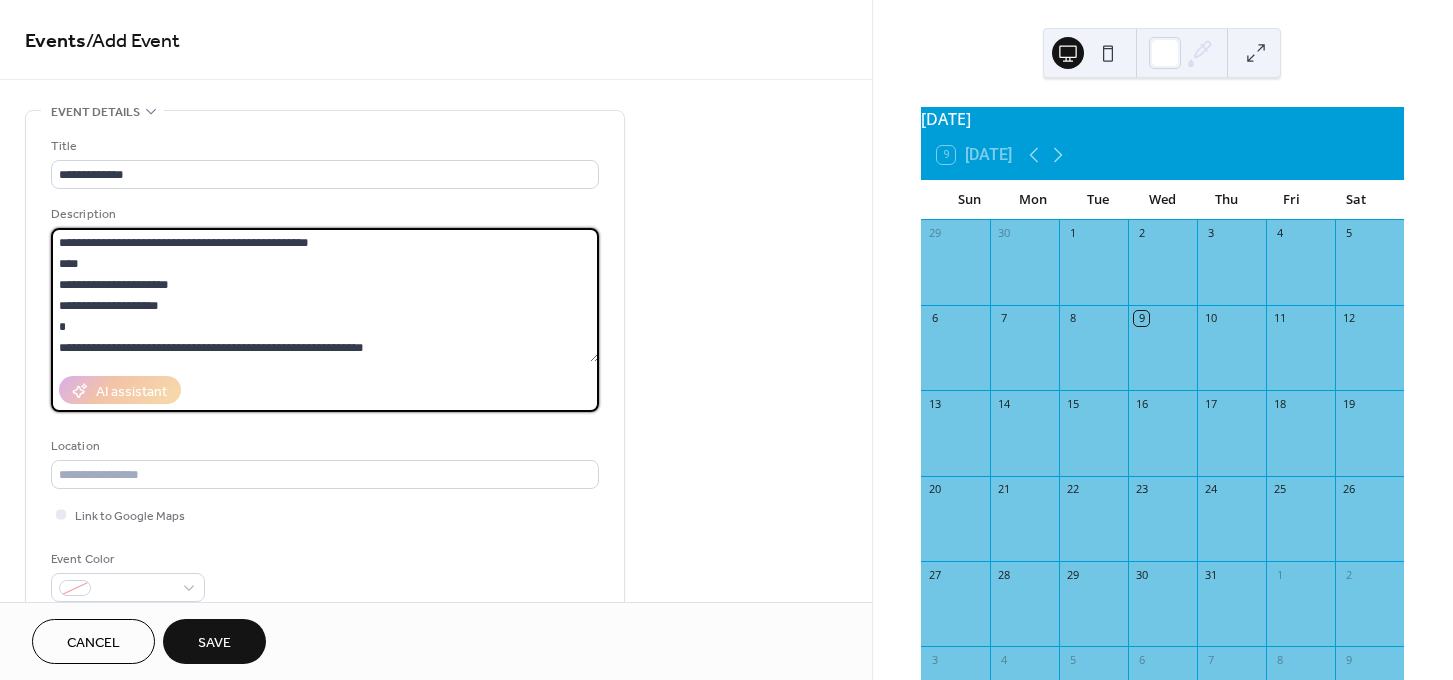 click on "**********" at bounding box center (325, 369) 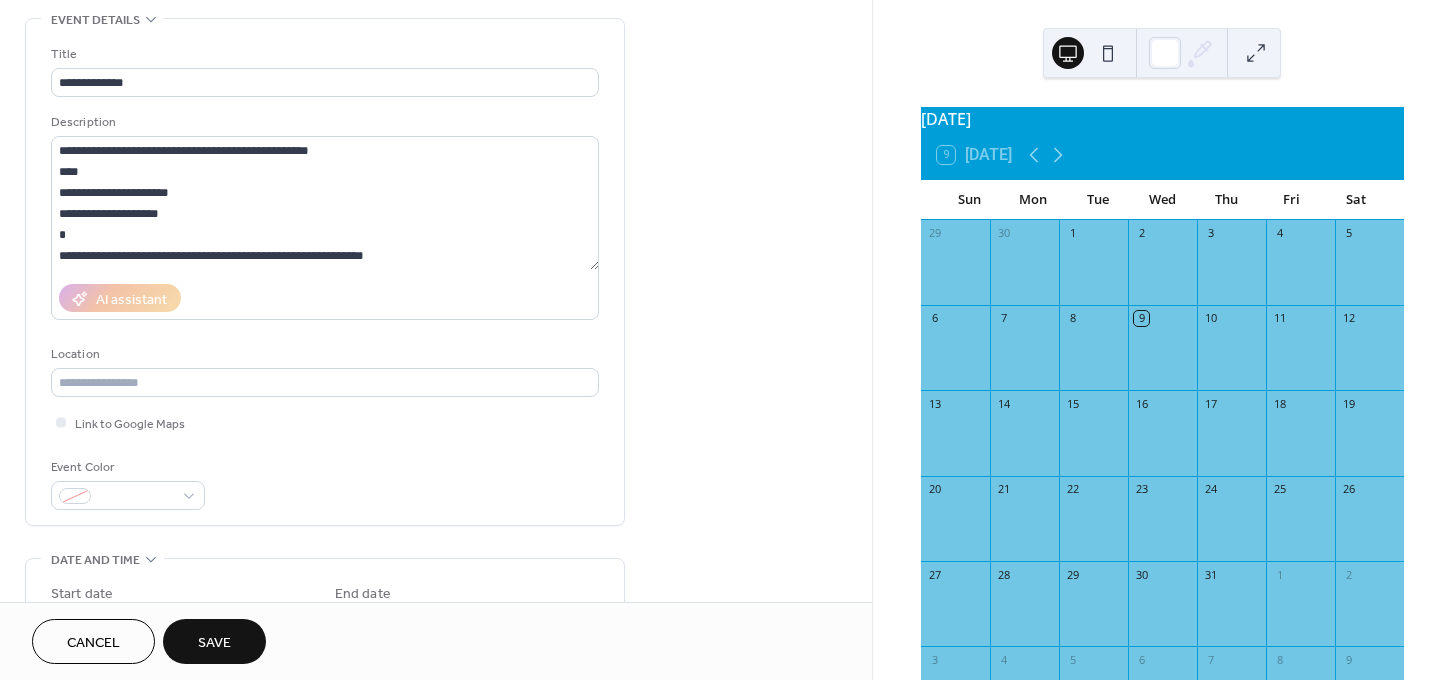scroll, scrollTop: 0, scrollLeft: 0, axis: both 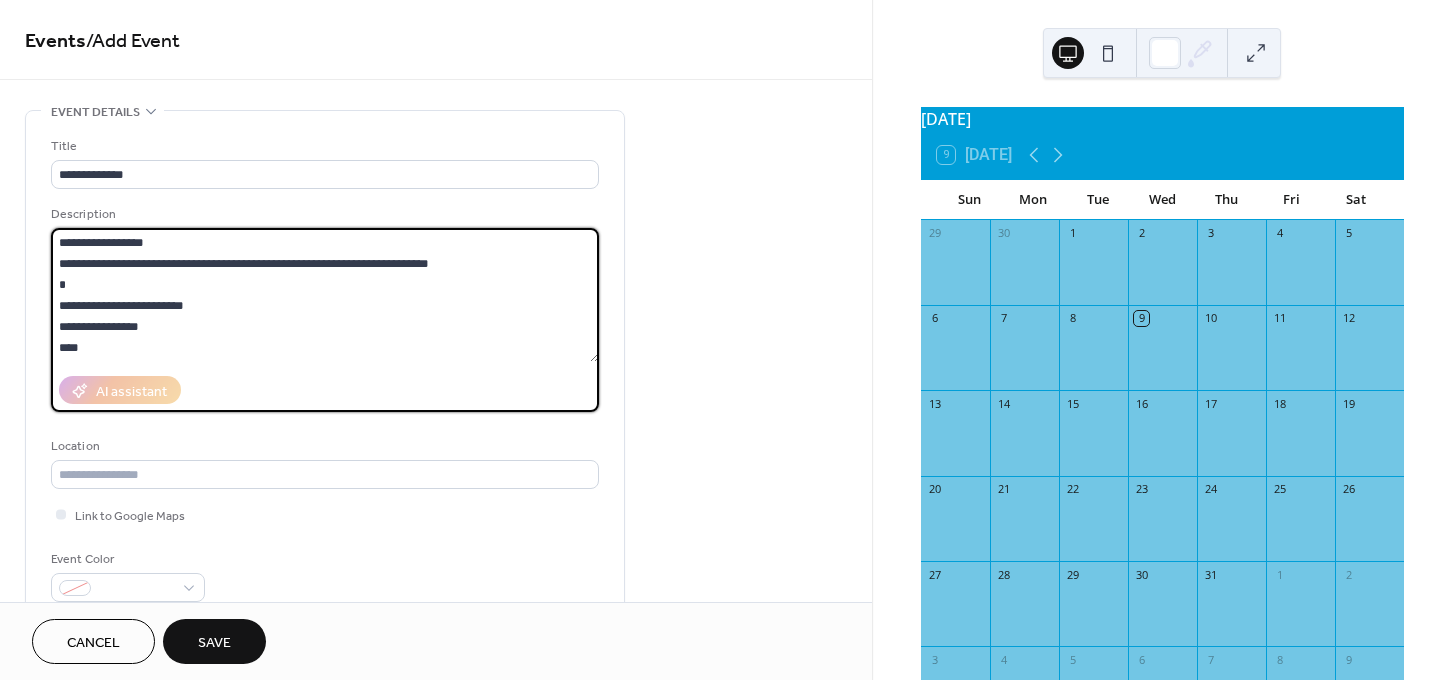 drag, startPoint x: 546, startPoint y: 266, endPoint x: -10, endPoint y: 259, distance: 556.04407 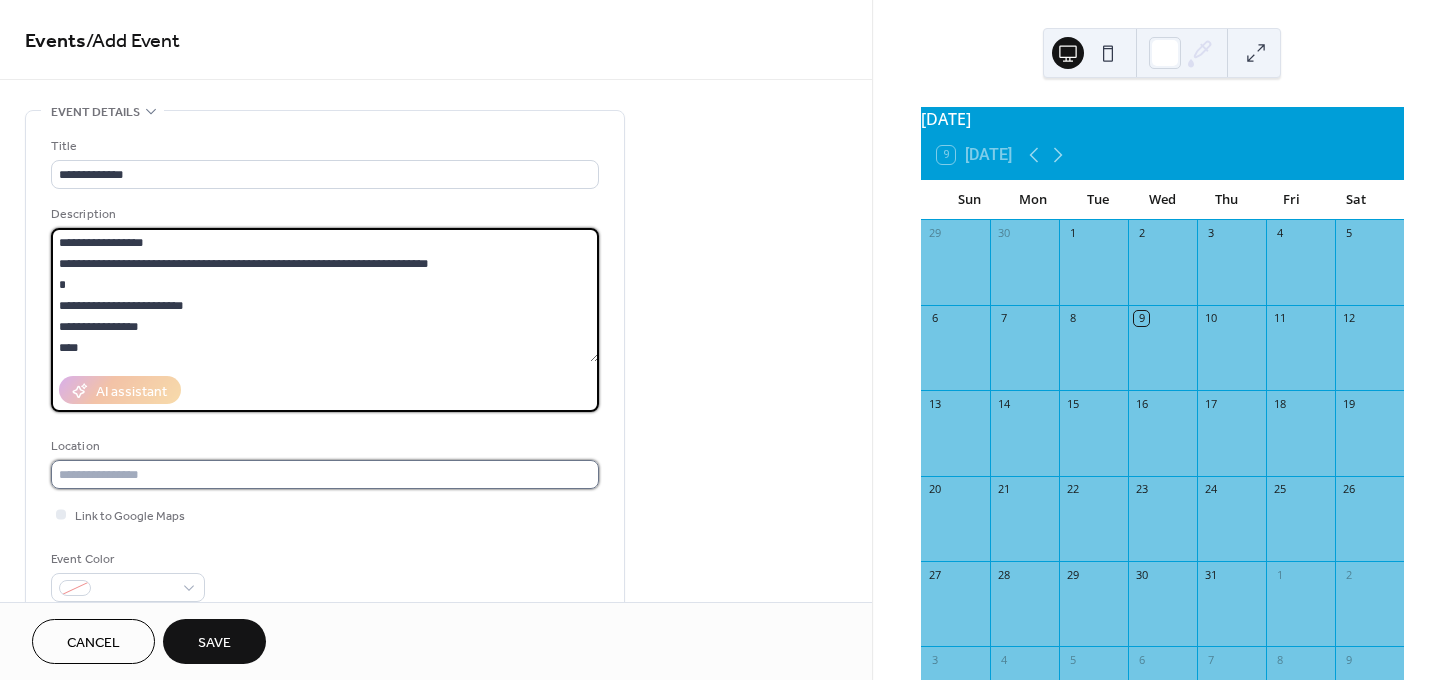 click at bounding box center (325, 474) 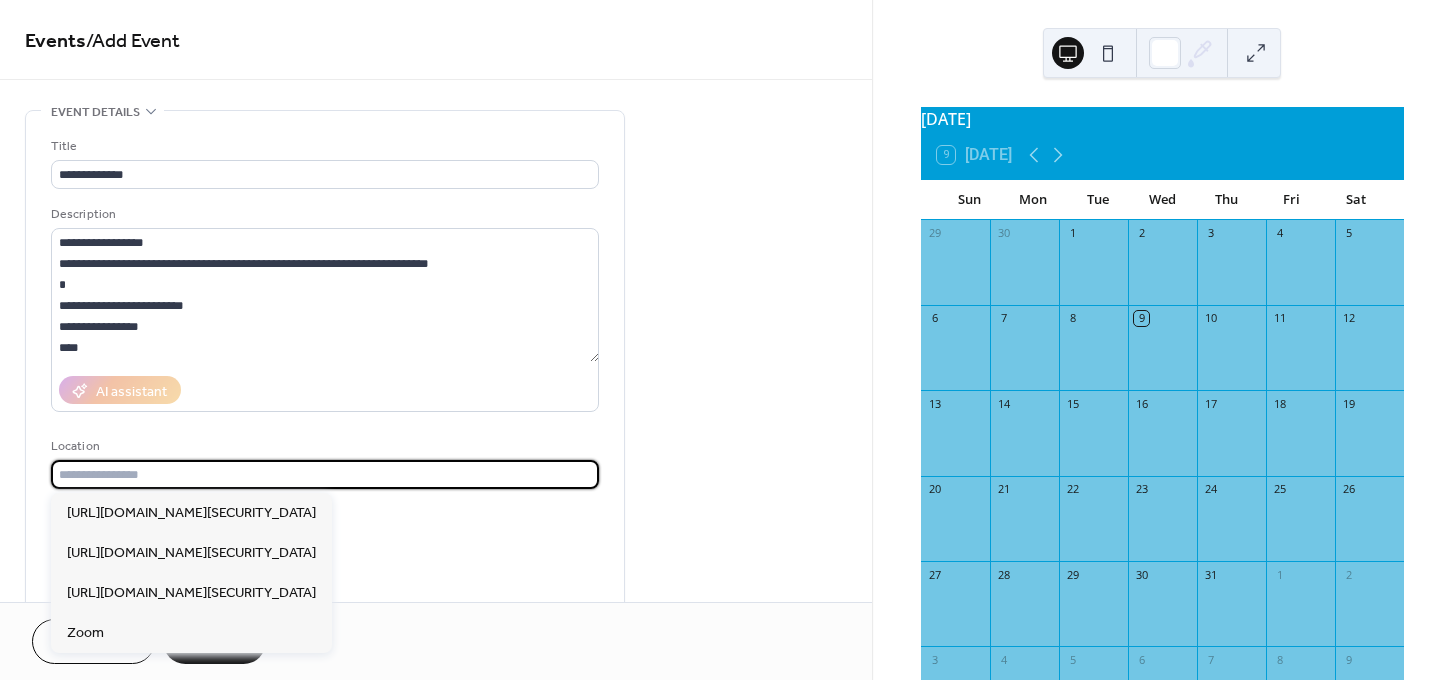 paste on "**********" 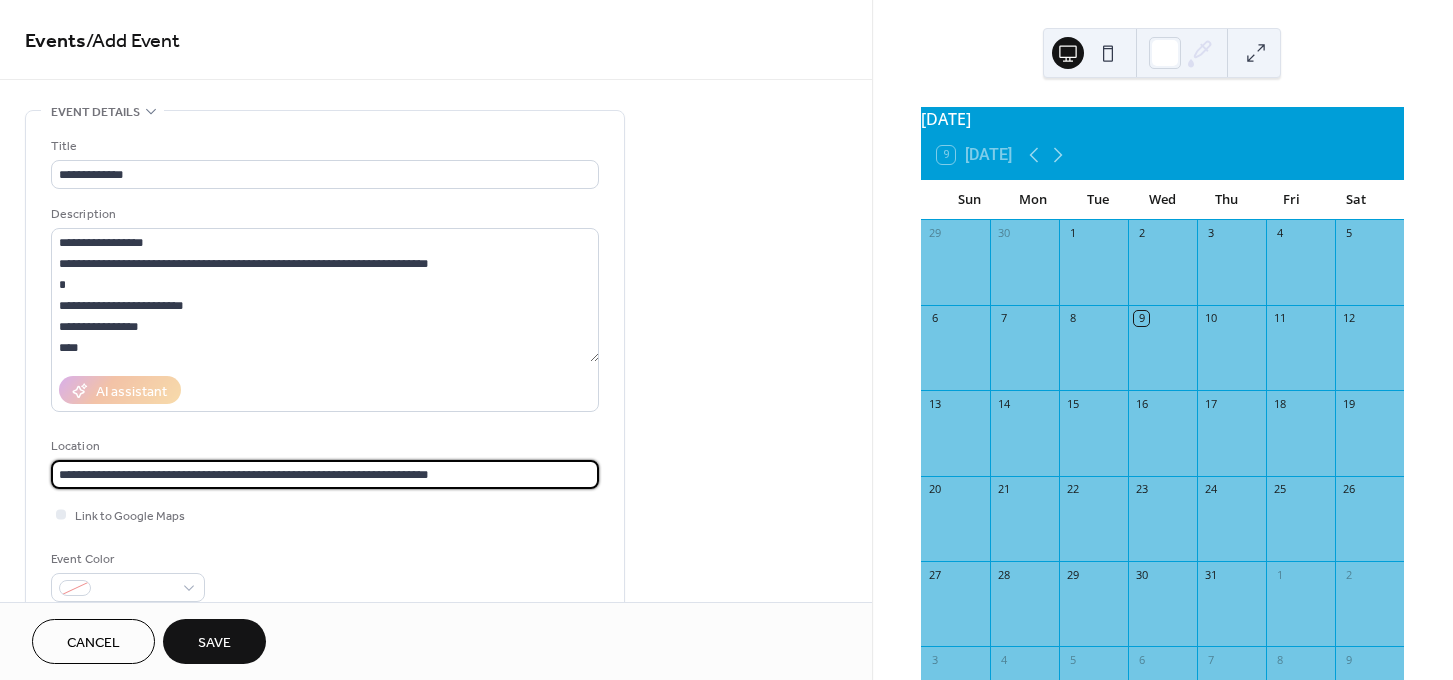 type on "**********" 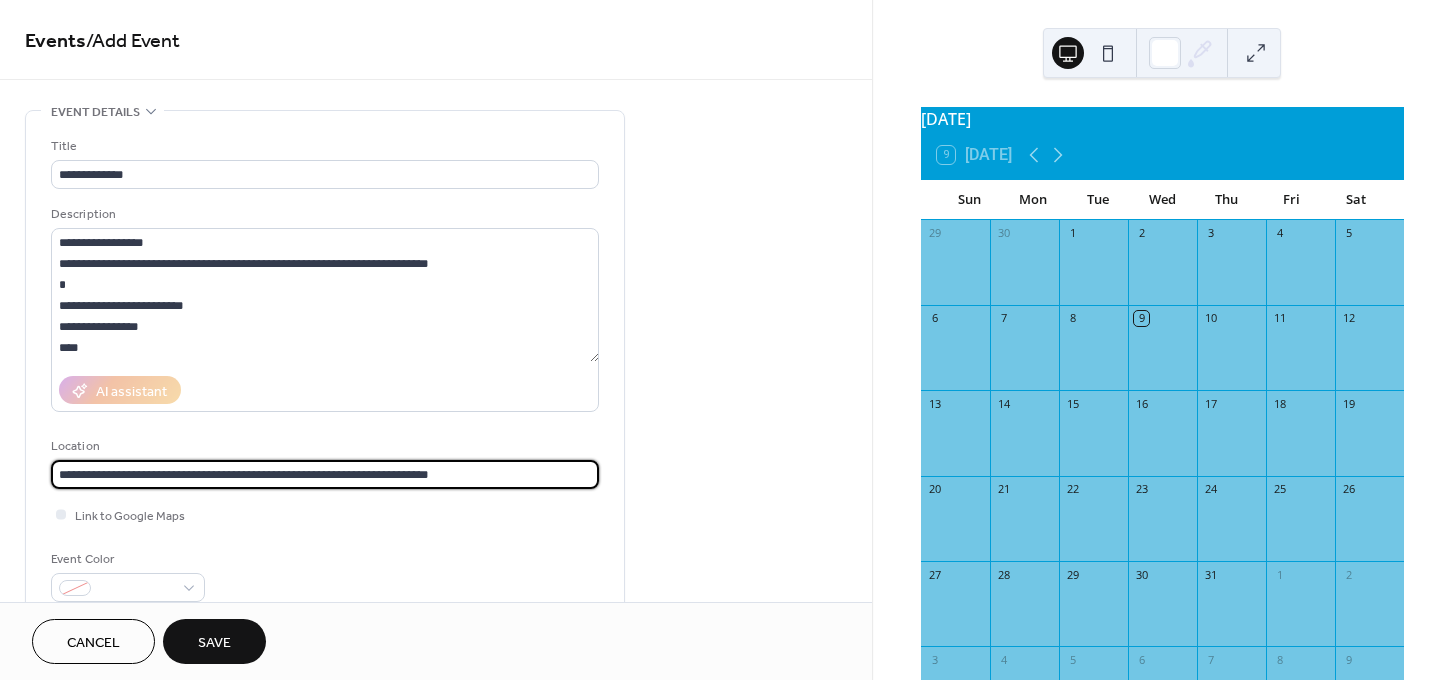 click on "**********" at bounding box center [436, 719] 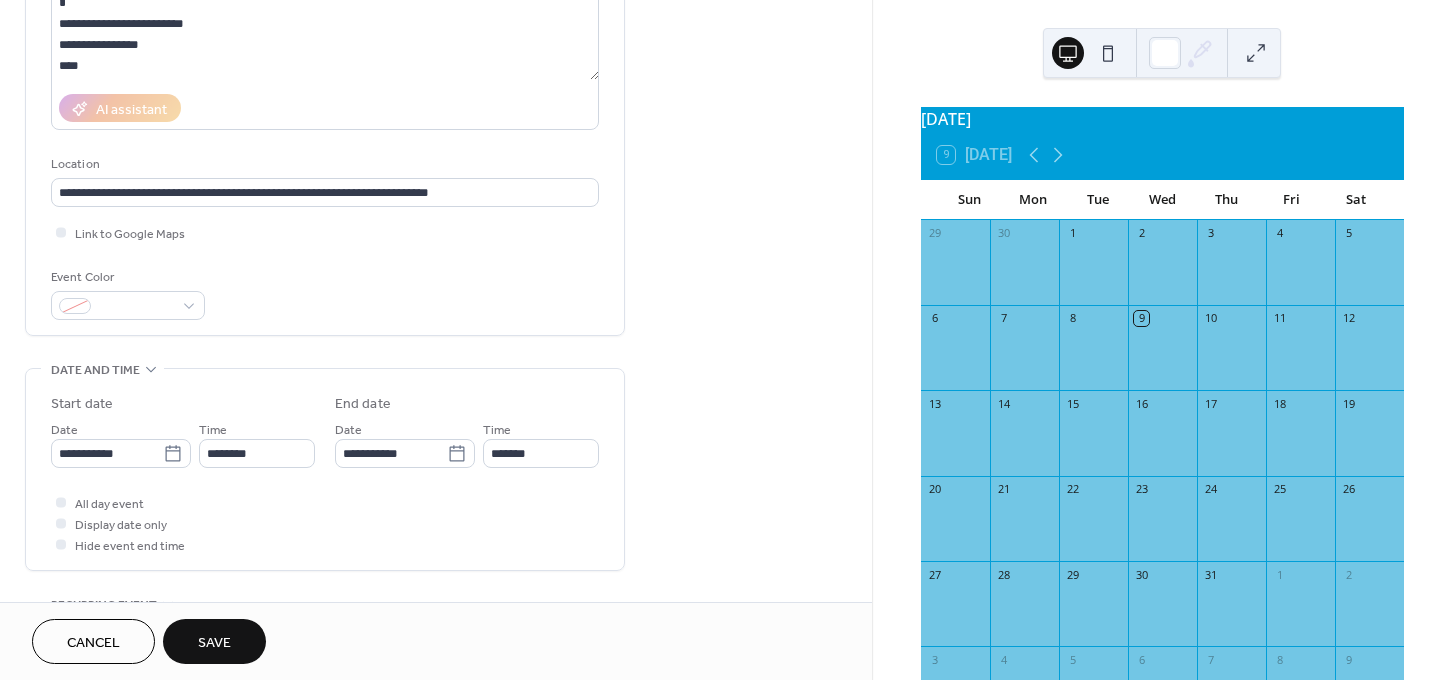 scroll, scrollTop: 444, scrollLeft: 0, axis: vertical 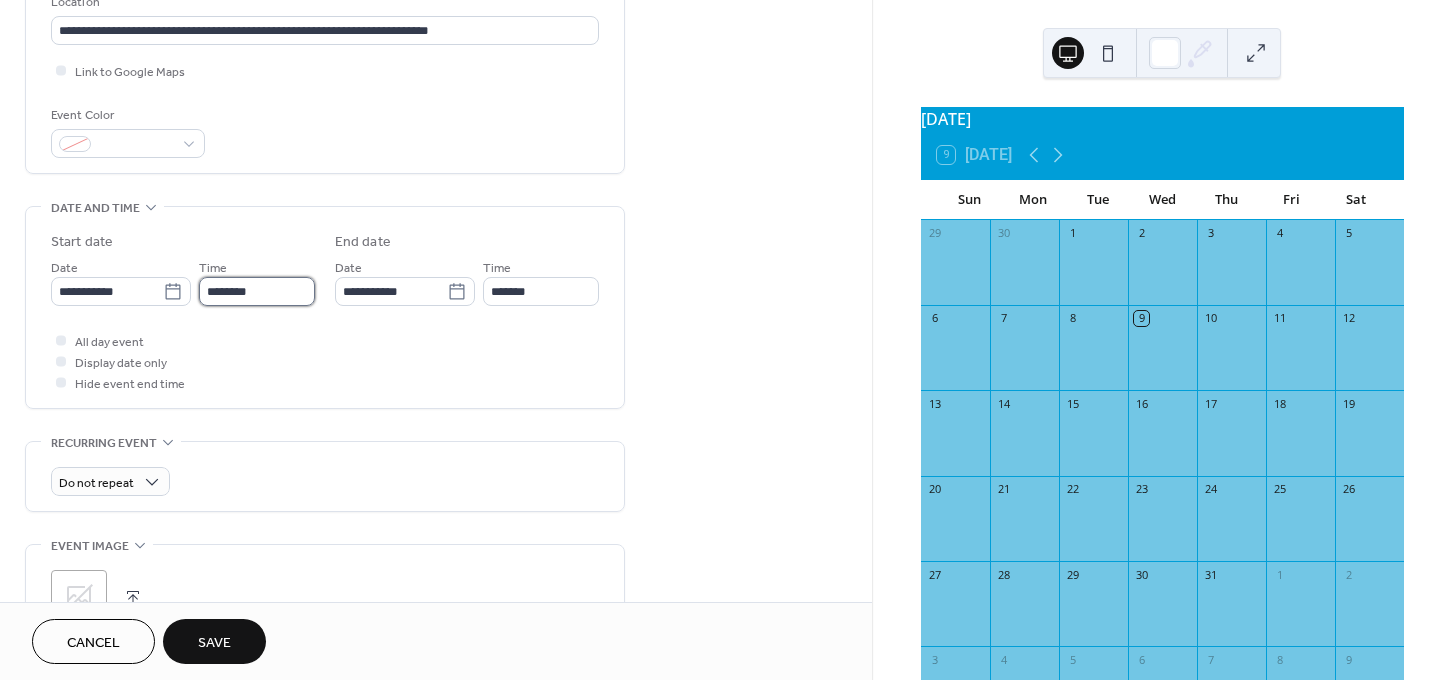 click on "********" at bounding box center [257, 291] 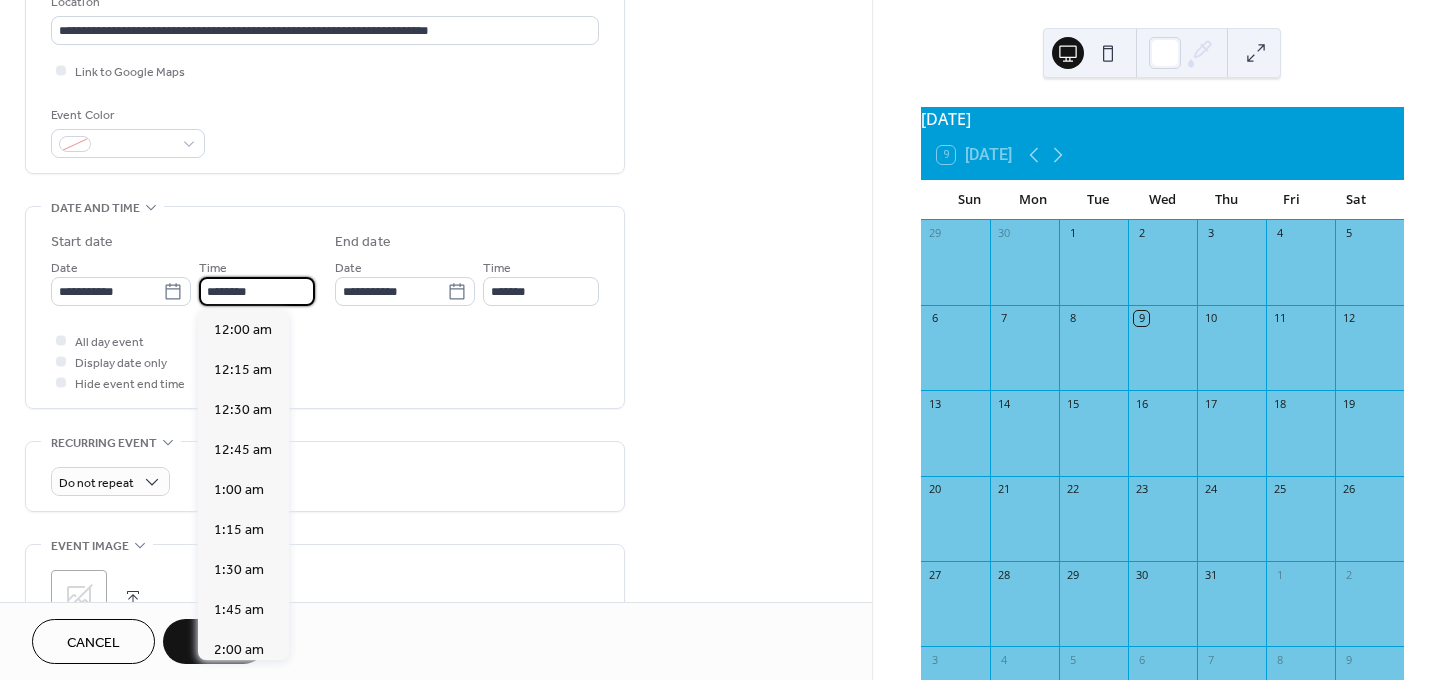 scroll, scrollTop: 1920, scrollLeft: 0, axis: vertical 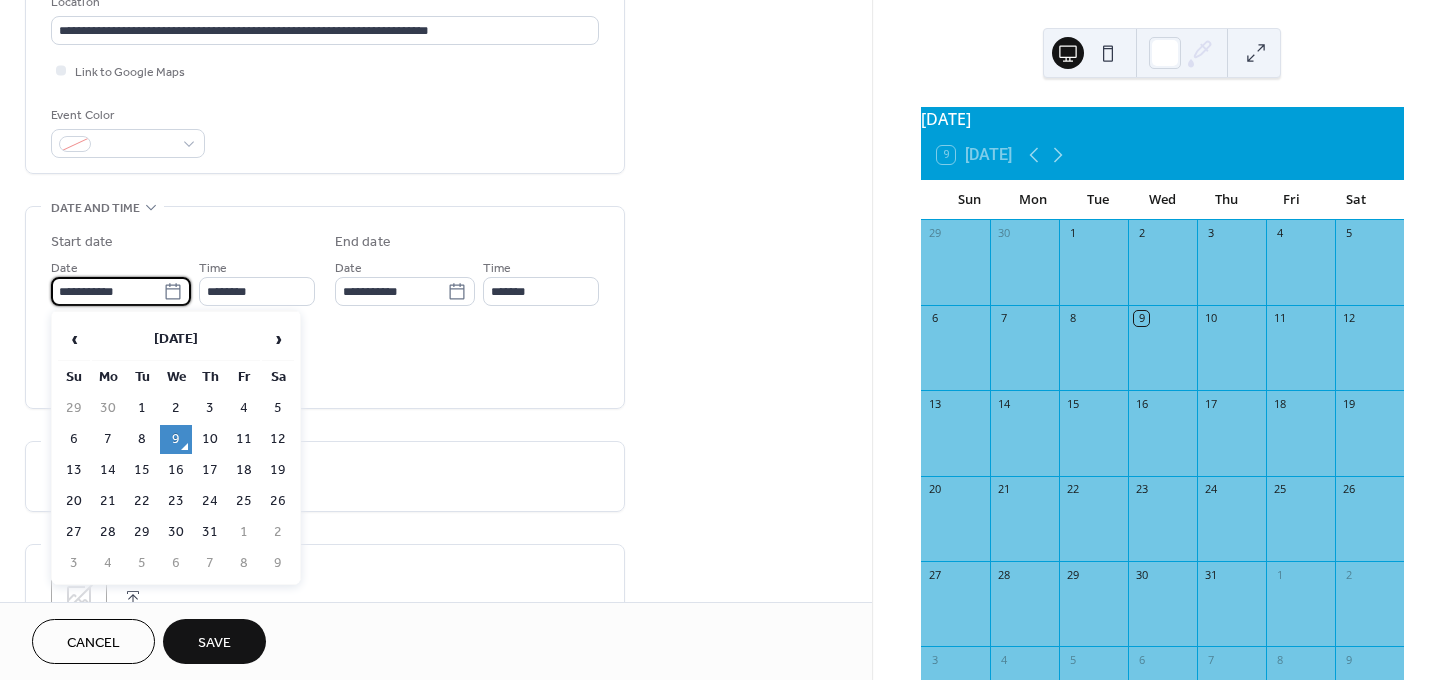 click on "**********" at bounding box center (107, 291) 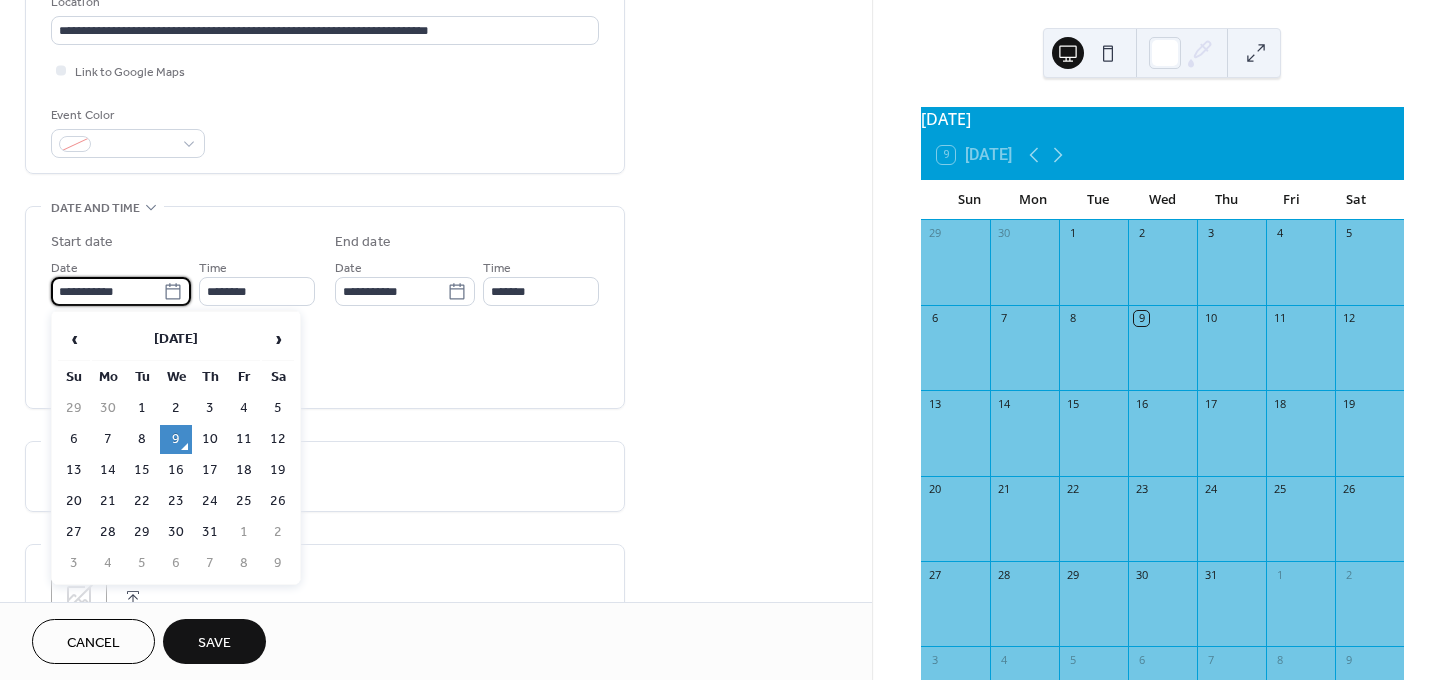 click on "15" at bounding box center (142, 470) 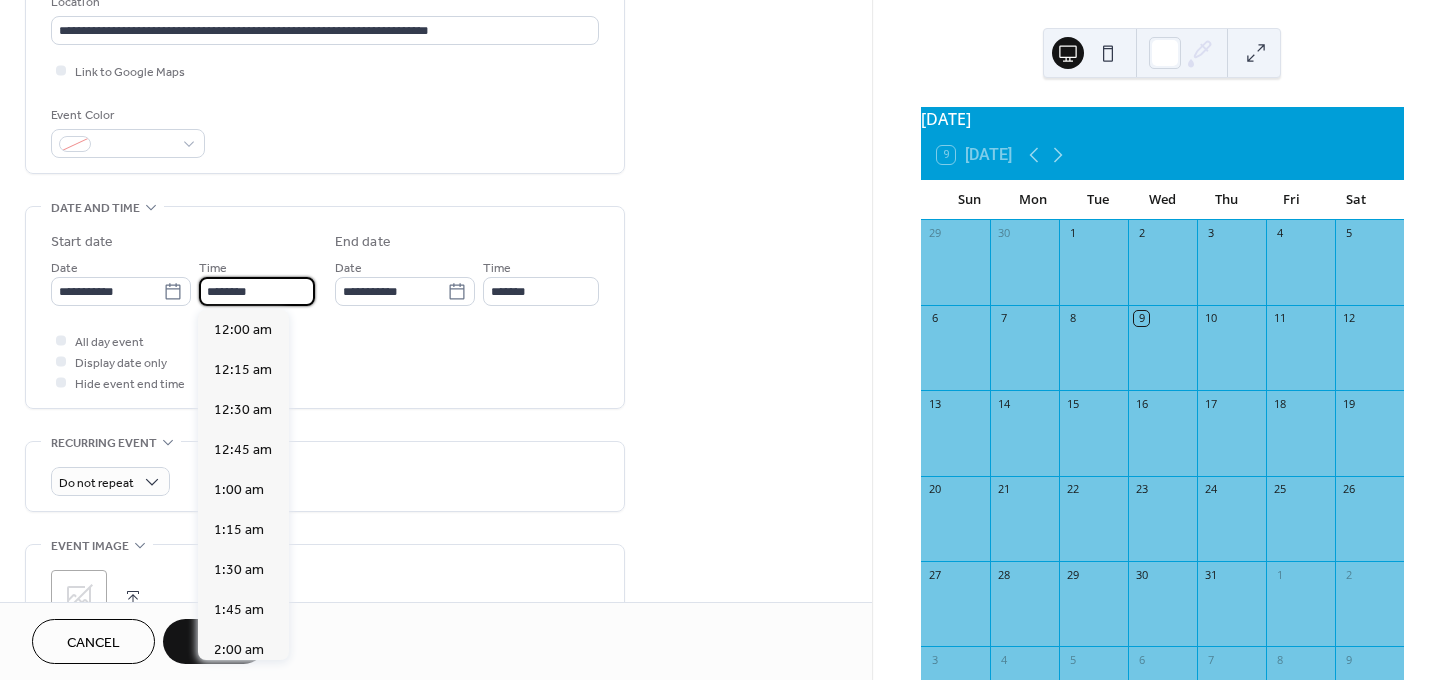 click on "********" at bounding box center (257, 291) 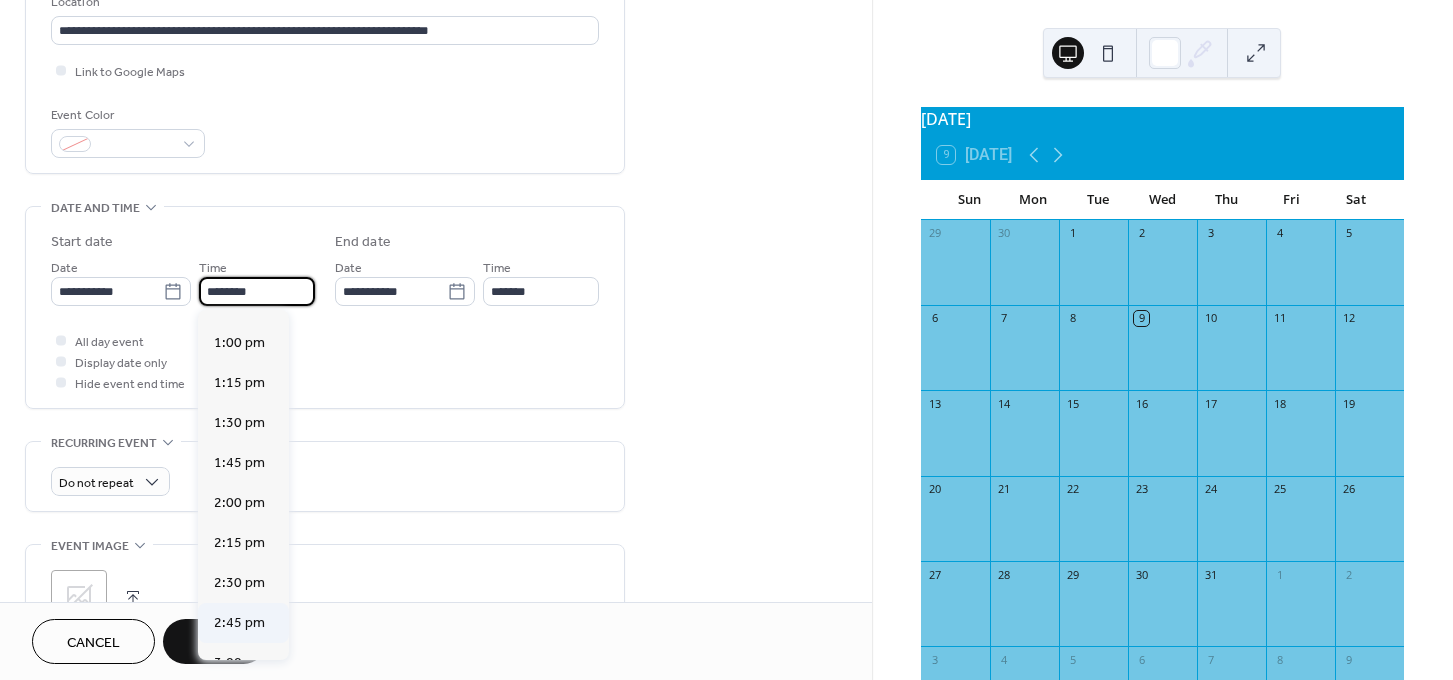 scroll, scrollTop: 2096, scrollLeft: 0, axis: vertical 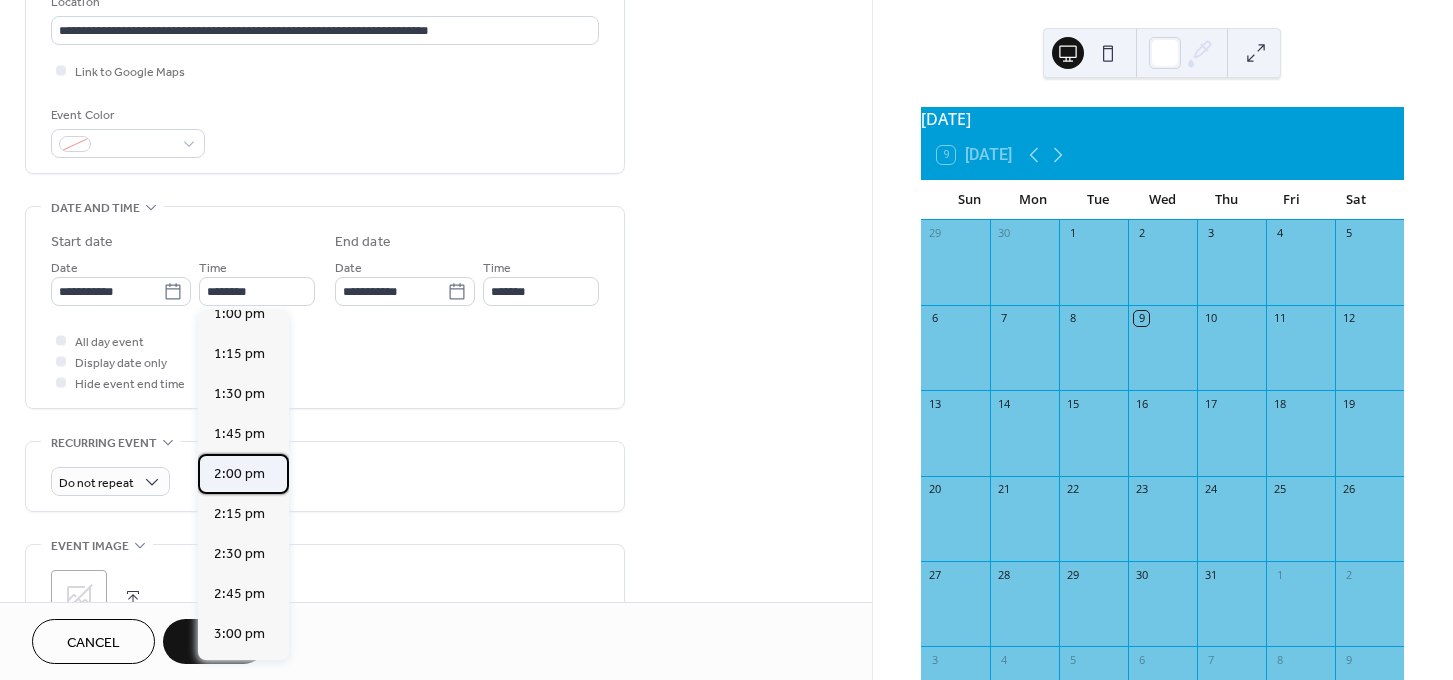 click on "2:00 pm" at bounding box center [239, 474] 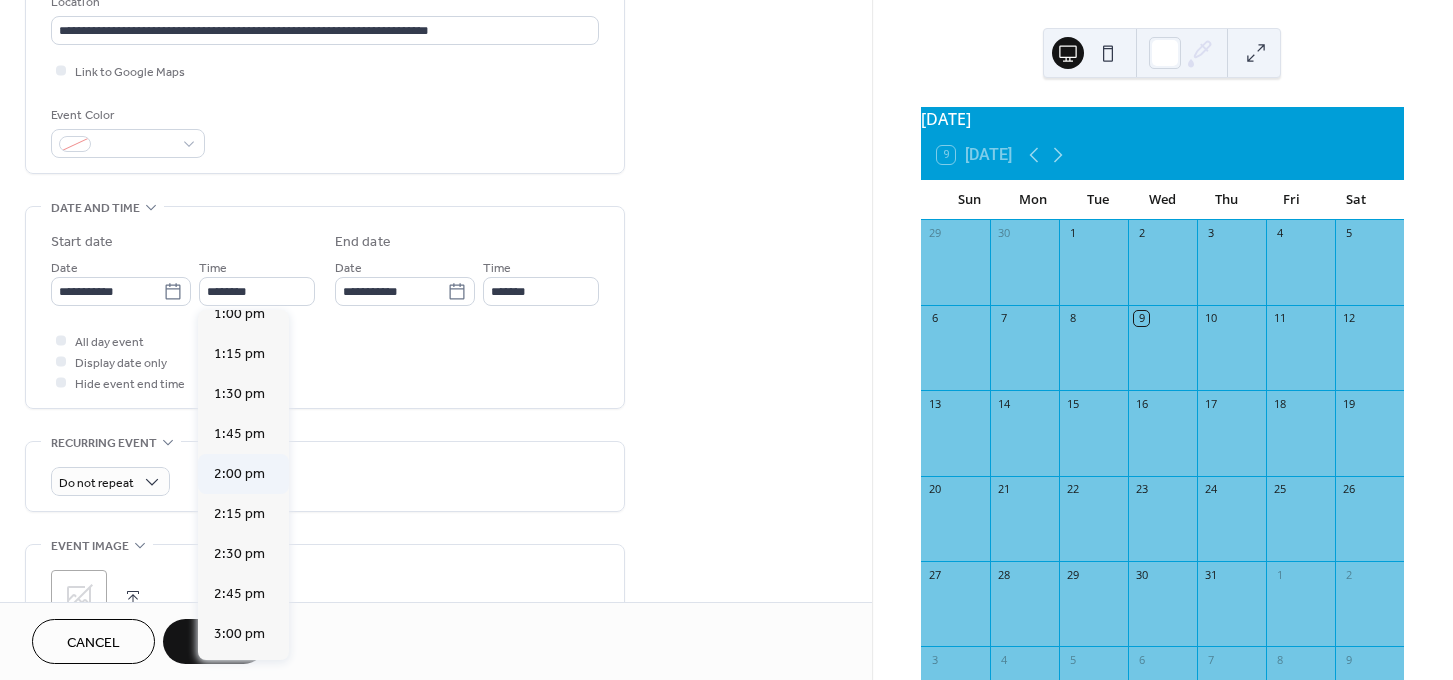type on "*******" 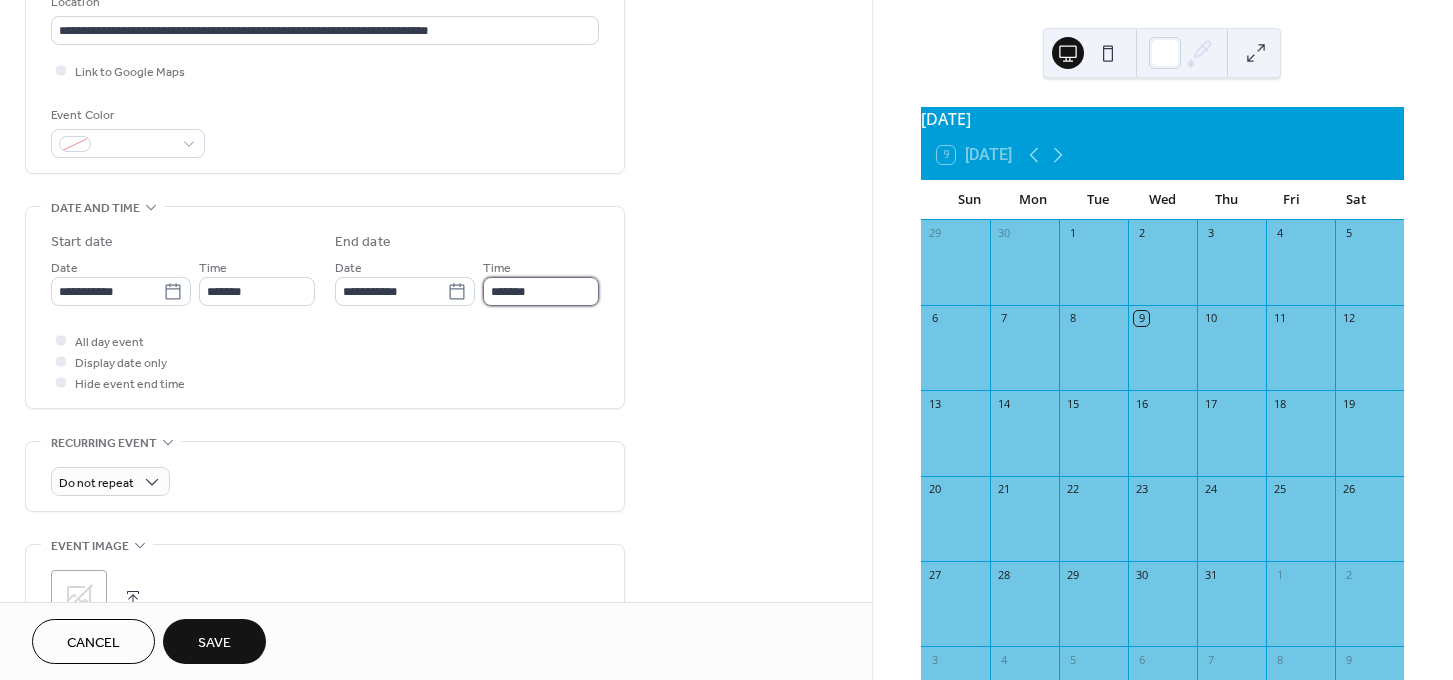 click on "*******" at bounding box center [541, 291] 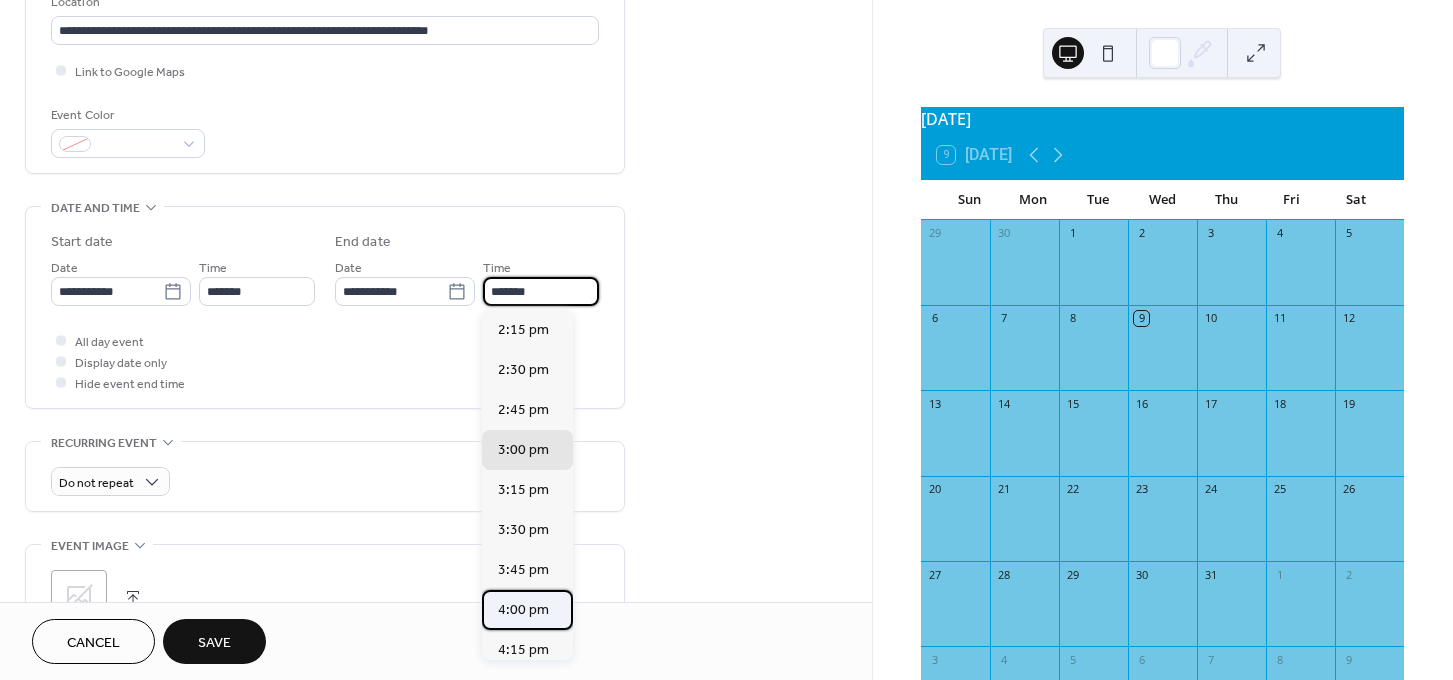 click on "4:00 pm" at bounding box center (523, 610) 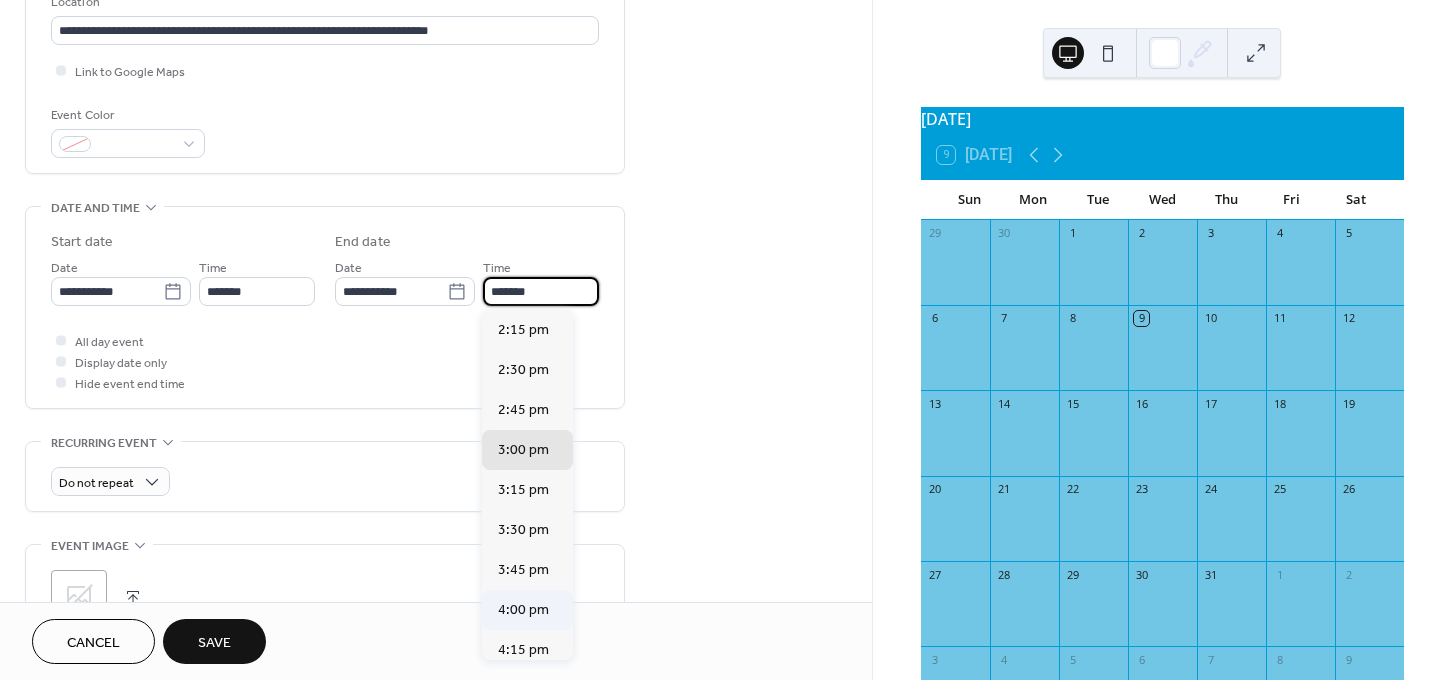 type on "*******" 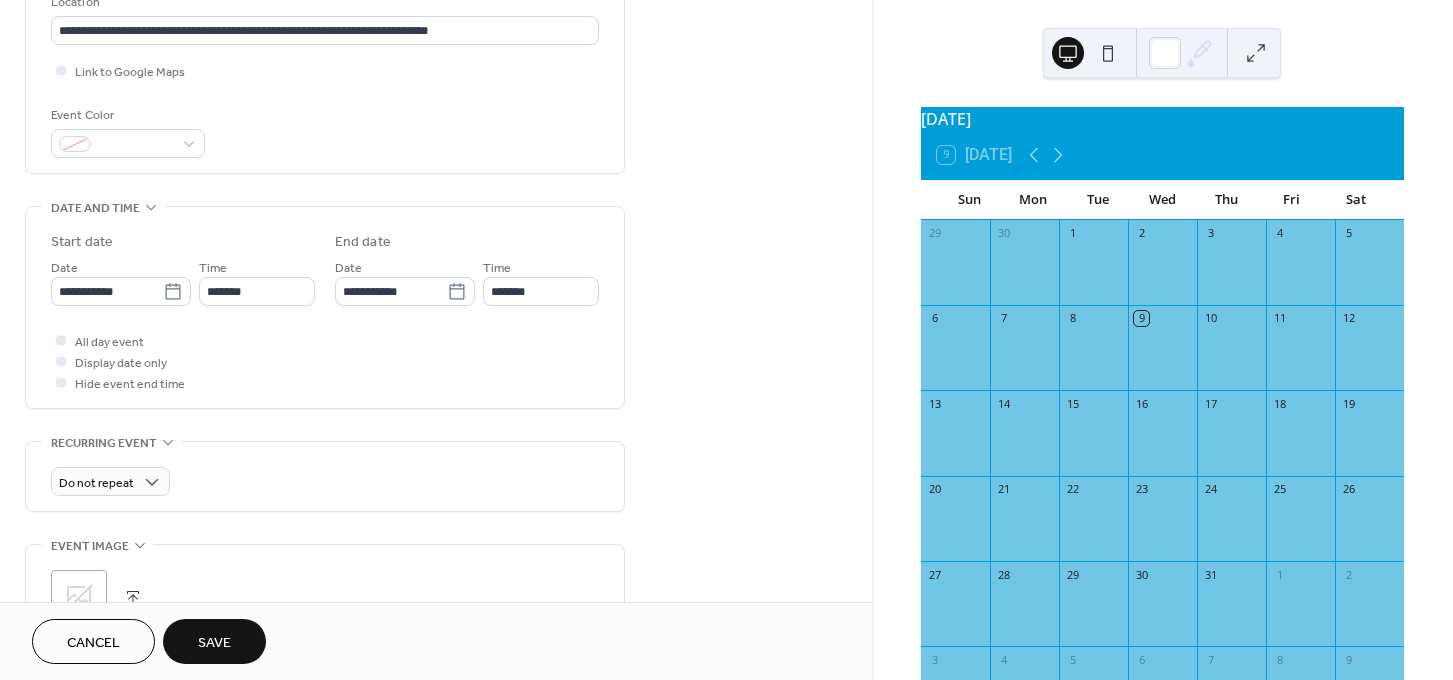 click on "All day event Display date only Hide event end time" at bounding box center [325, 361] 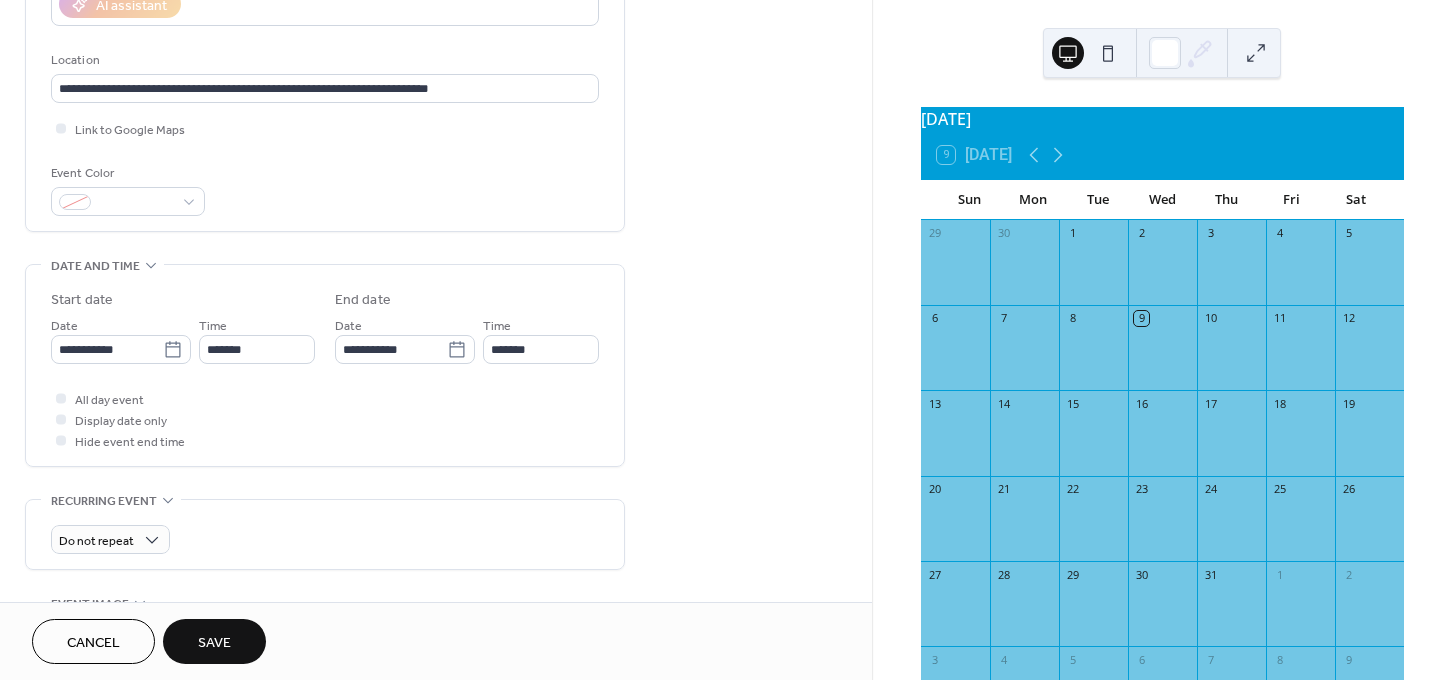 scroll, scrollTop: 422, scrollLeft: 0, axis: vertical 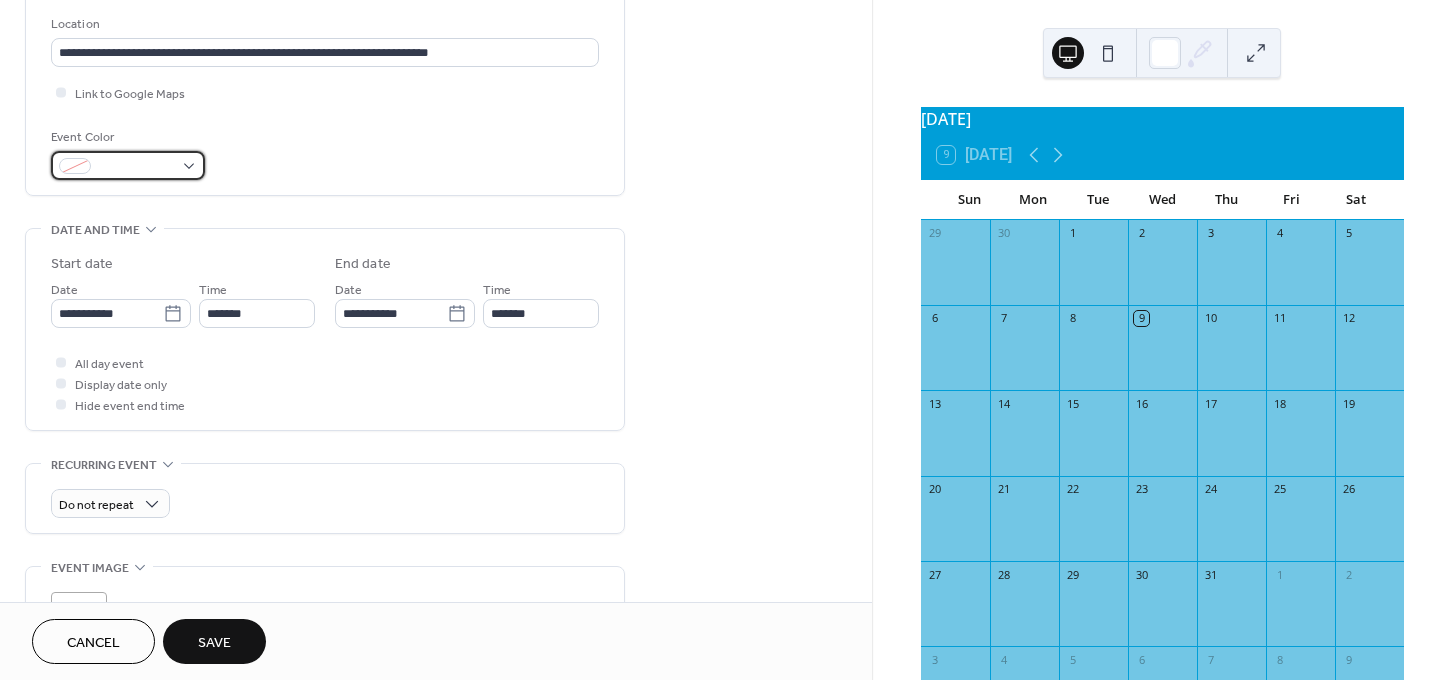 click at bounding box center (136, 167) 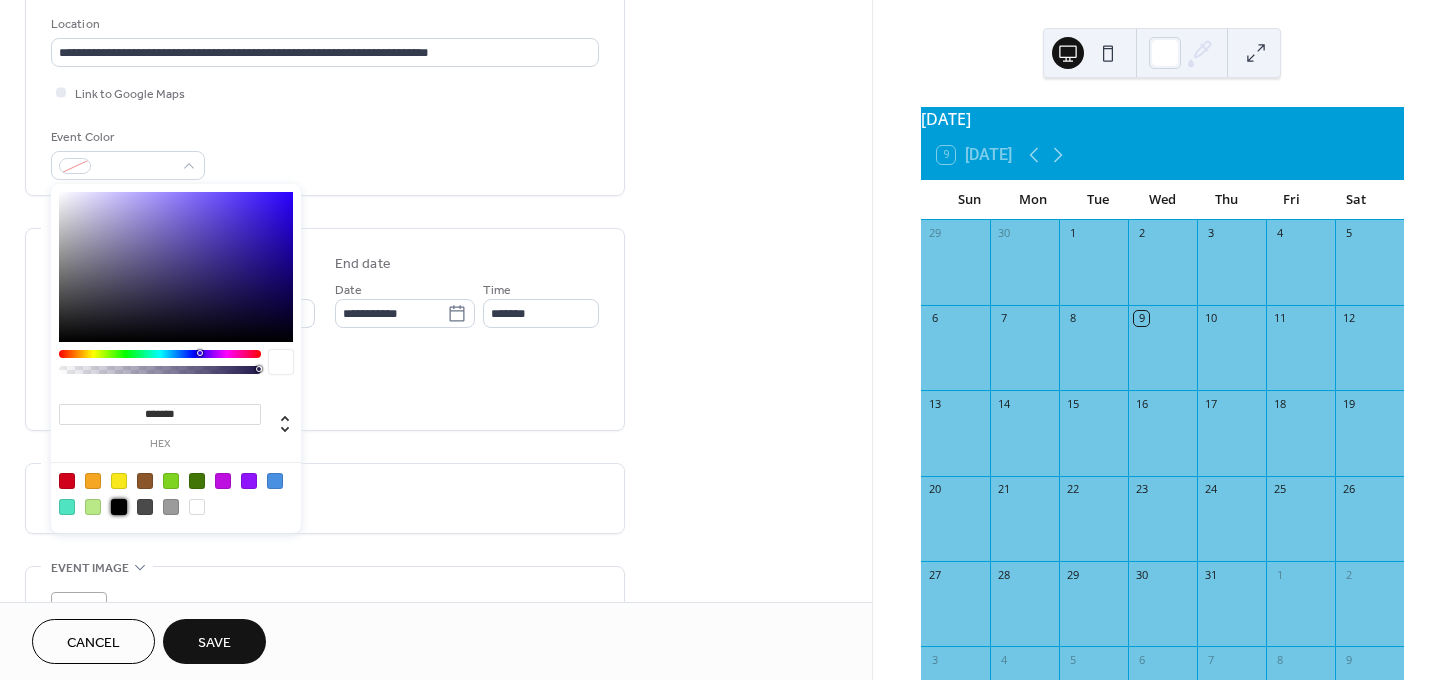 click at bounding box center [119, 507] 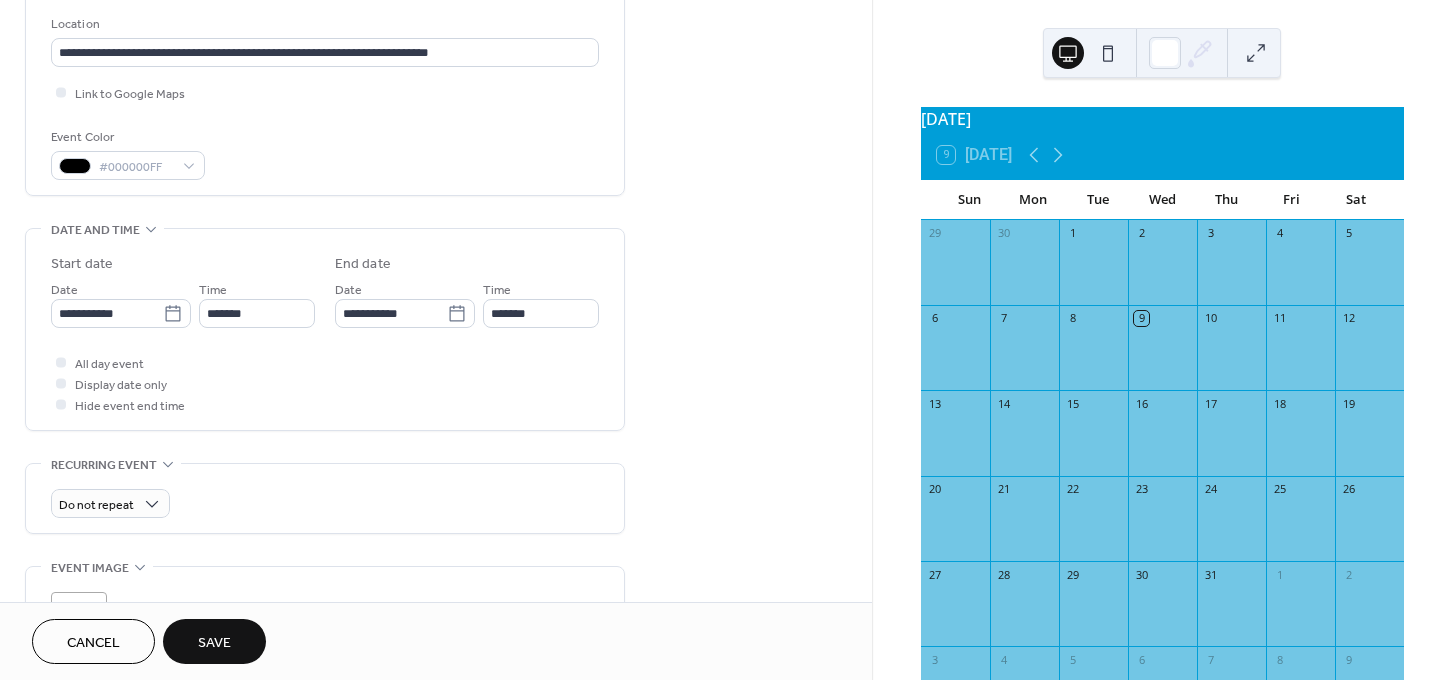 click on "Save" at bounding box center [214, 641] 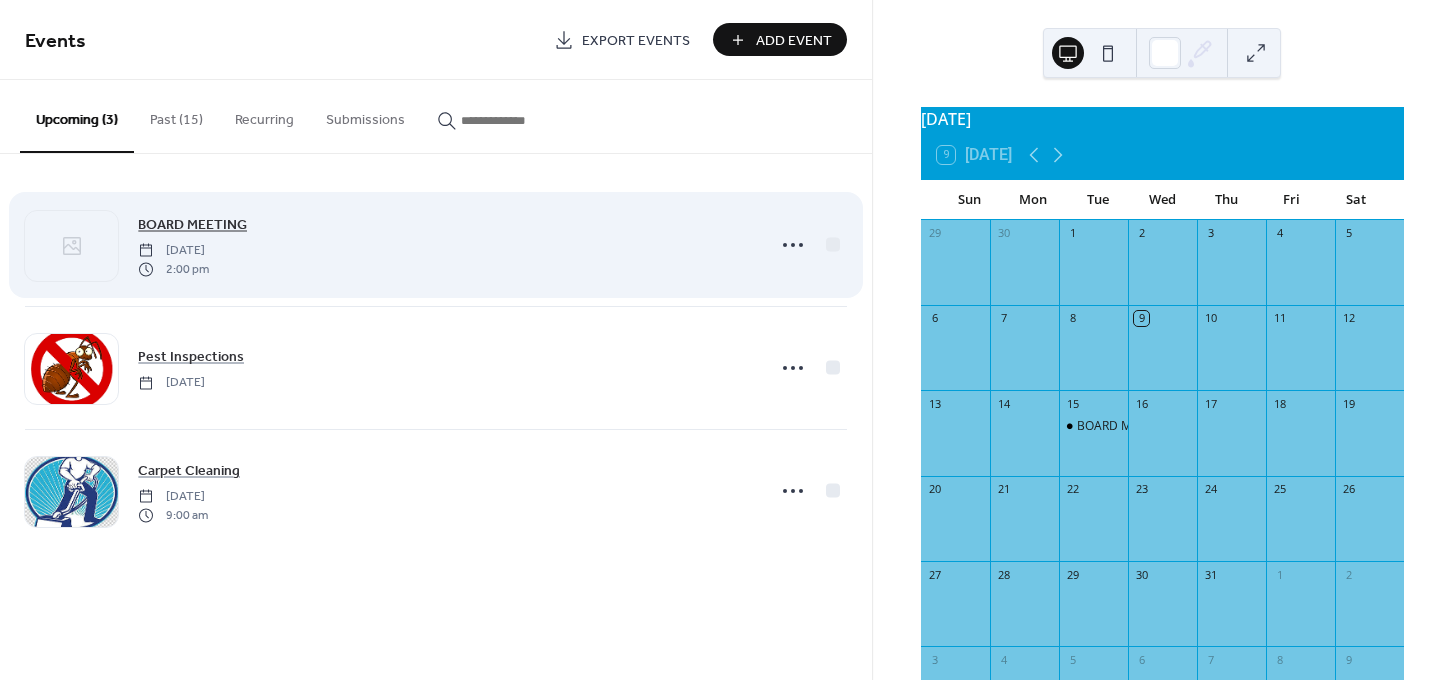 click on "BOARD MEETING" at bounding box center (192, 225) 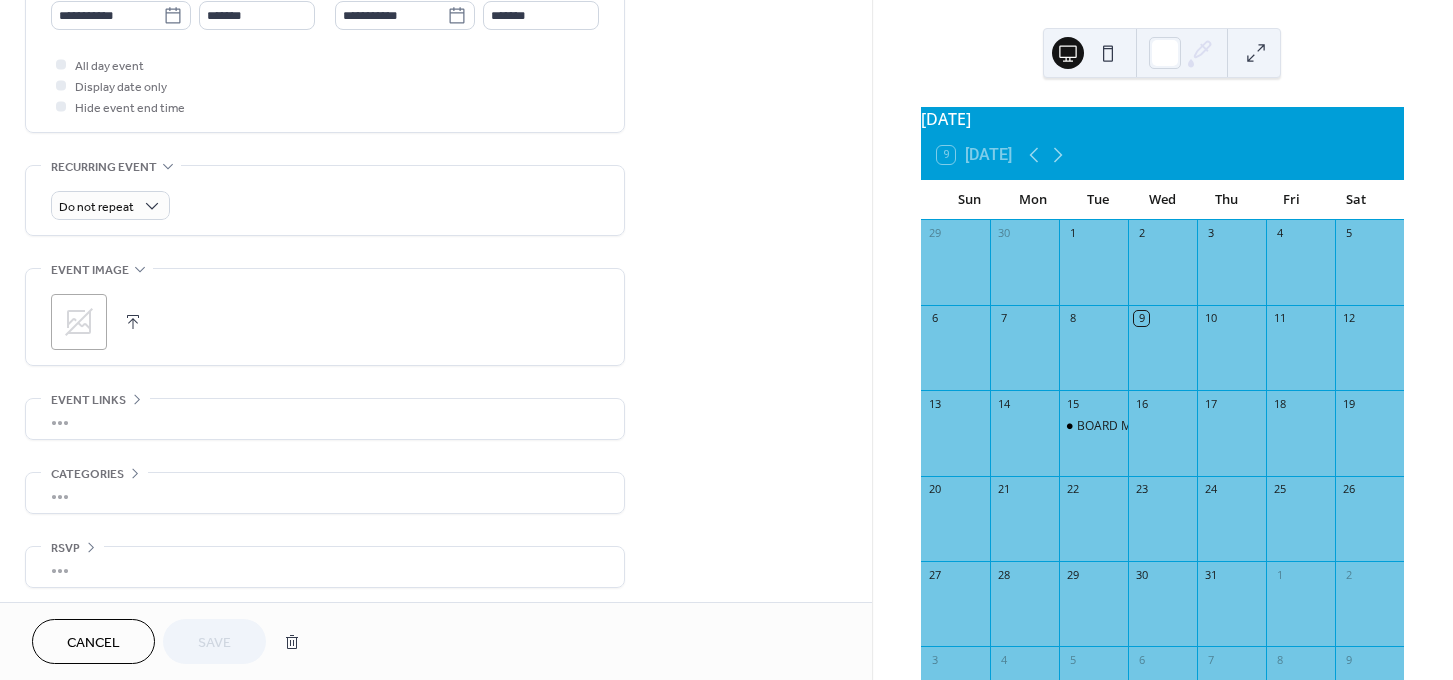scroll, scrollTop: 726, scrollLeft: 0, axis: vertical 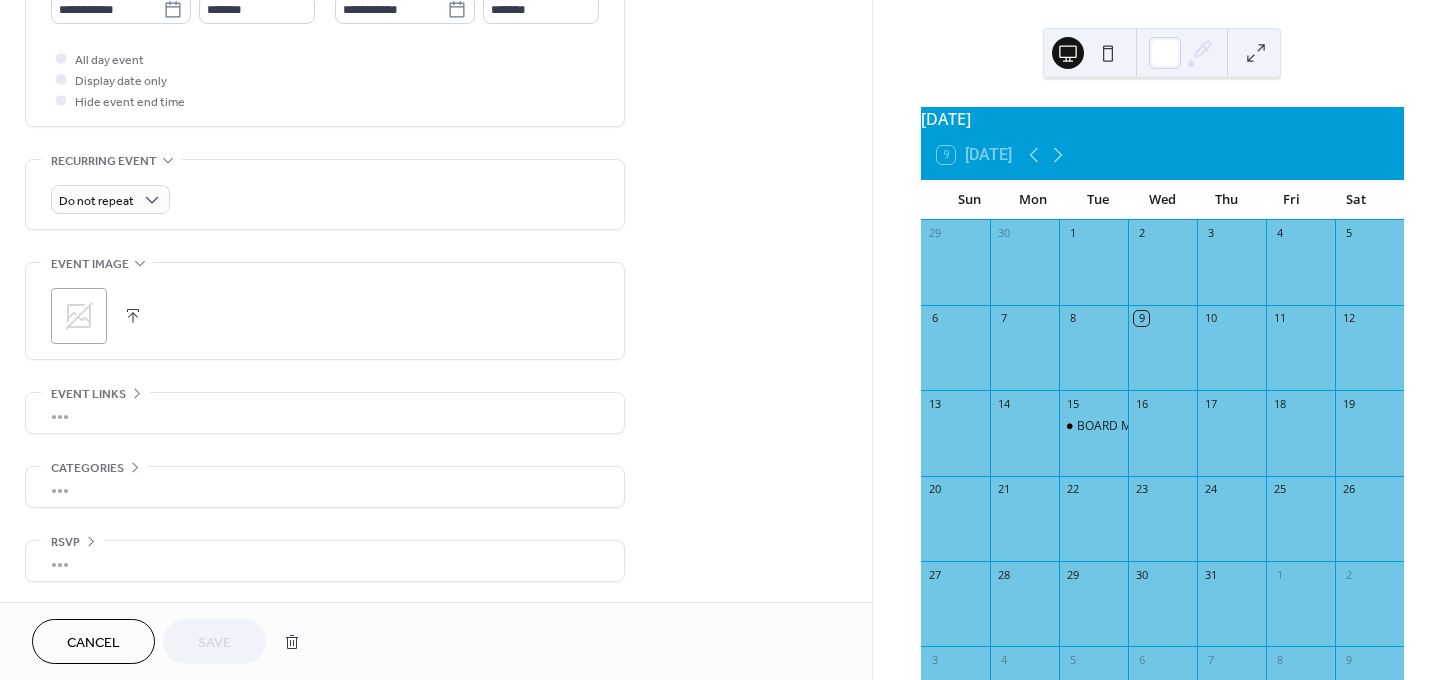 click 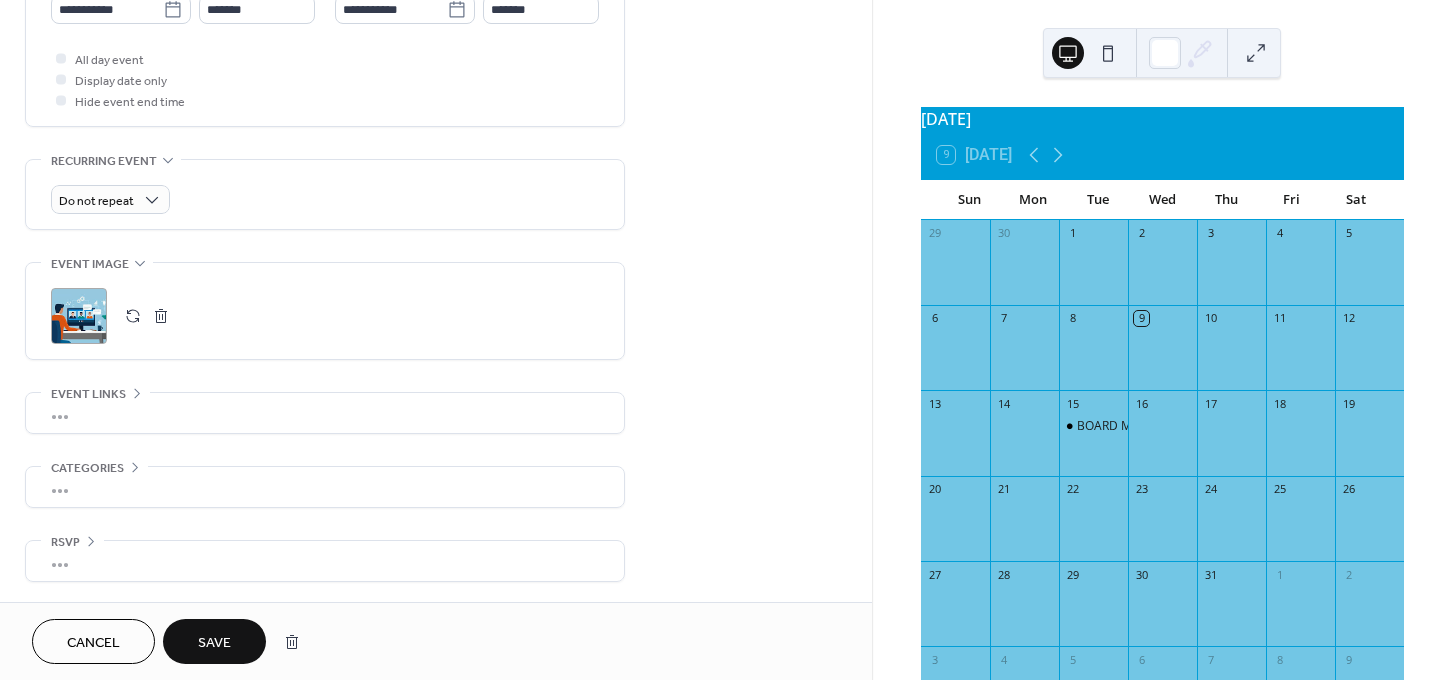 click on "Save" at bounding box center [214, 641] 